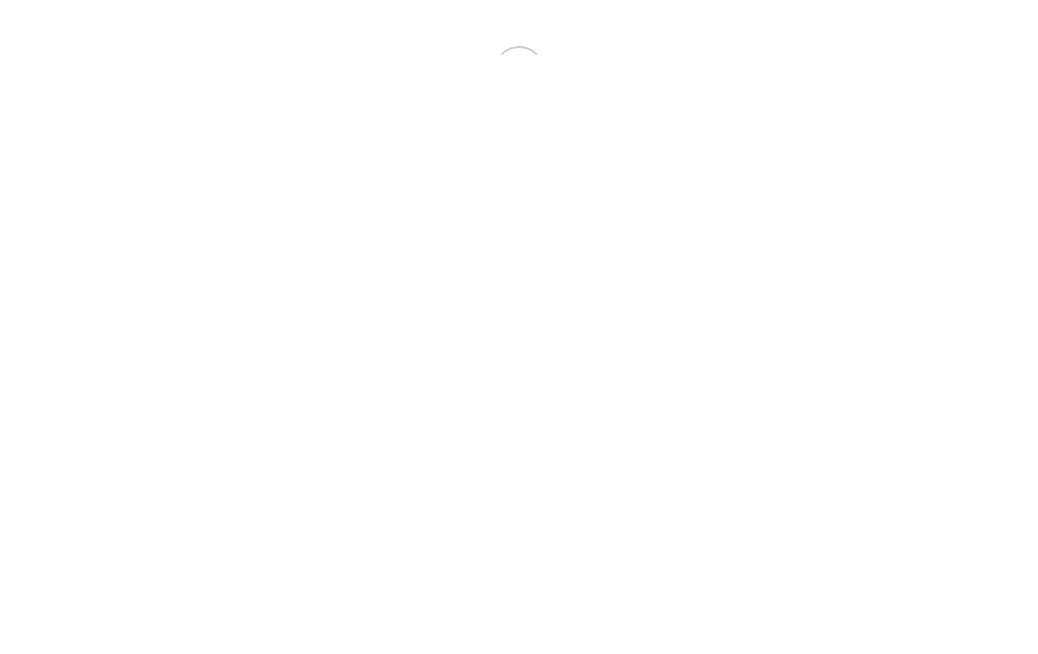 scroll, scrollTop: 0, scrollLeft: 0, axis: both 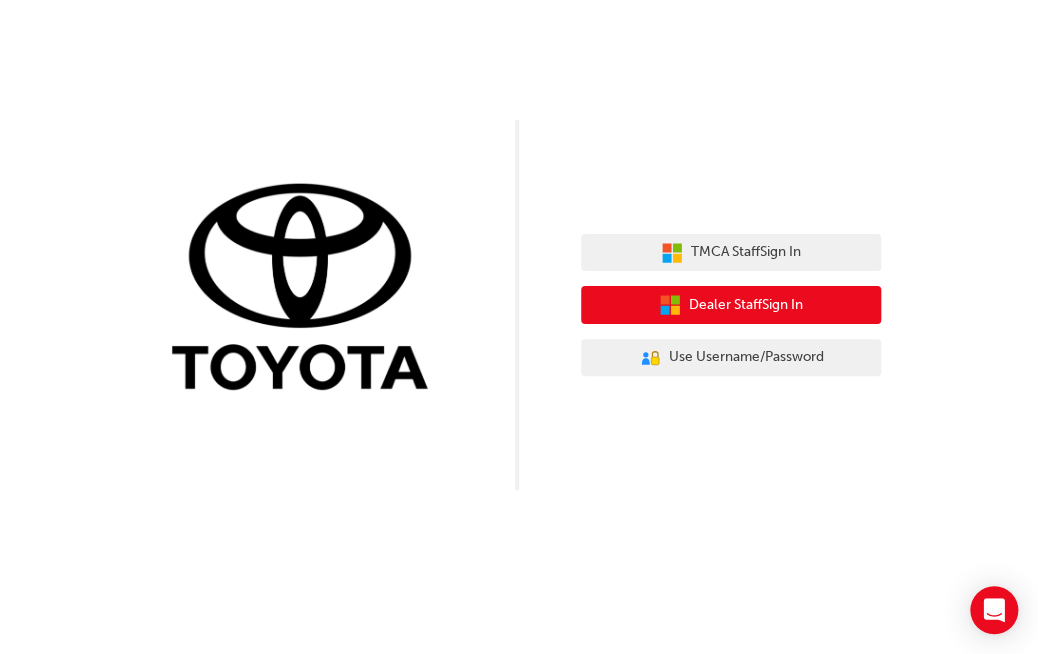 click on "Dealer Staff  Sign In" at bounding box center [731, 305] 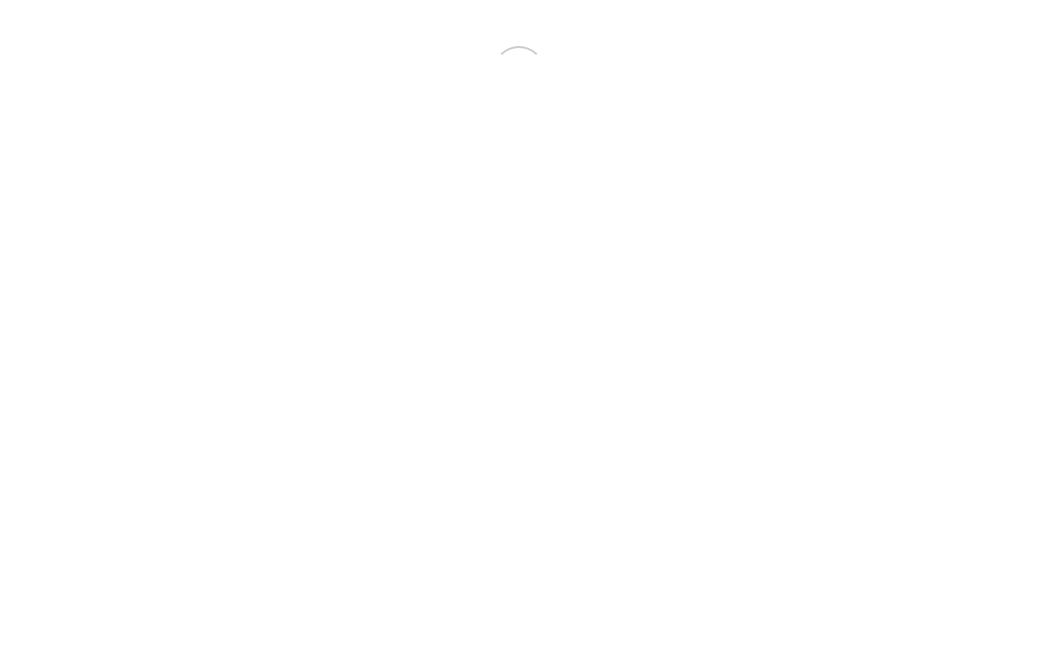 scroll, scrollTop: 0, scrollLeft: 0, axis: both 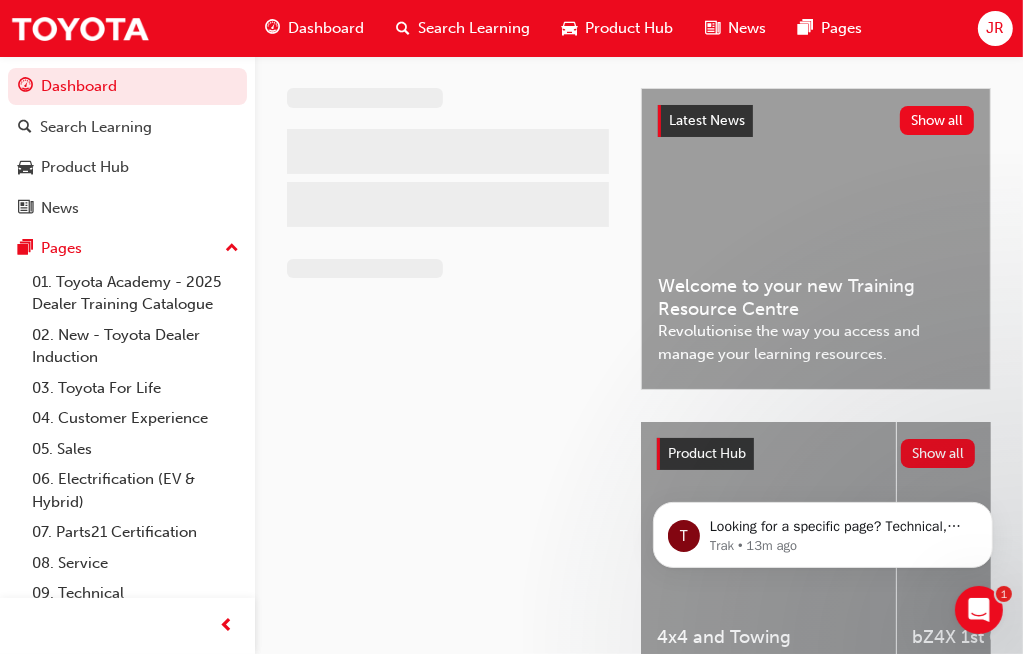 click on "JR" at bounding box center (995, 28) 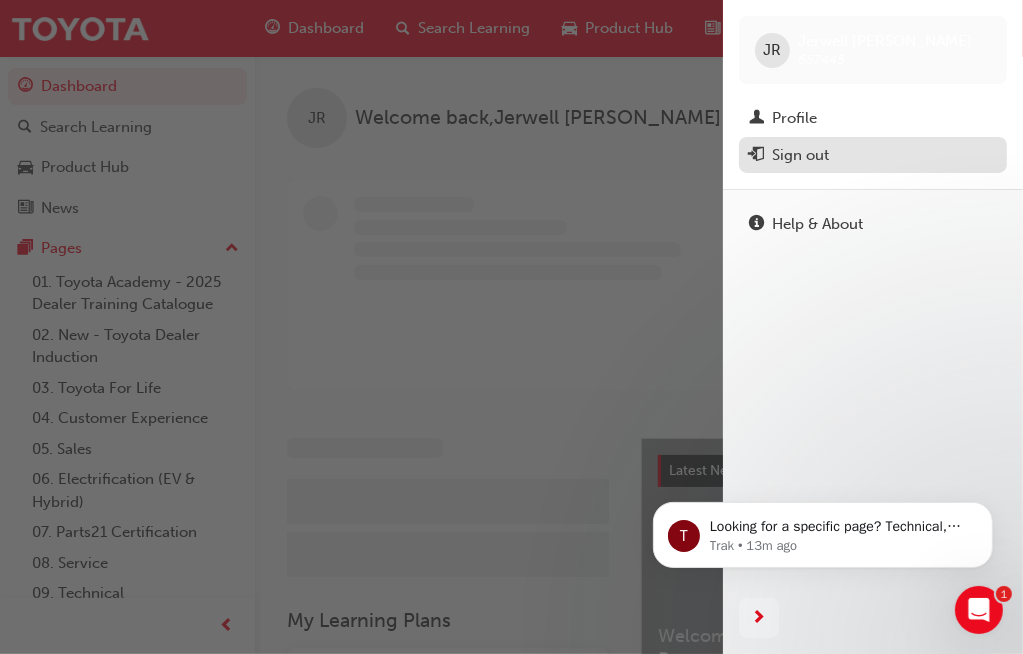 click on "Sign out" at bounding box center (873, 155) 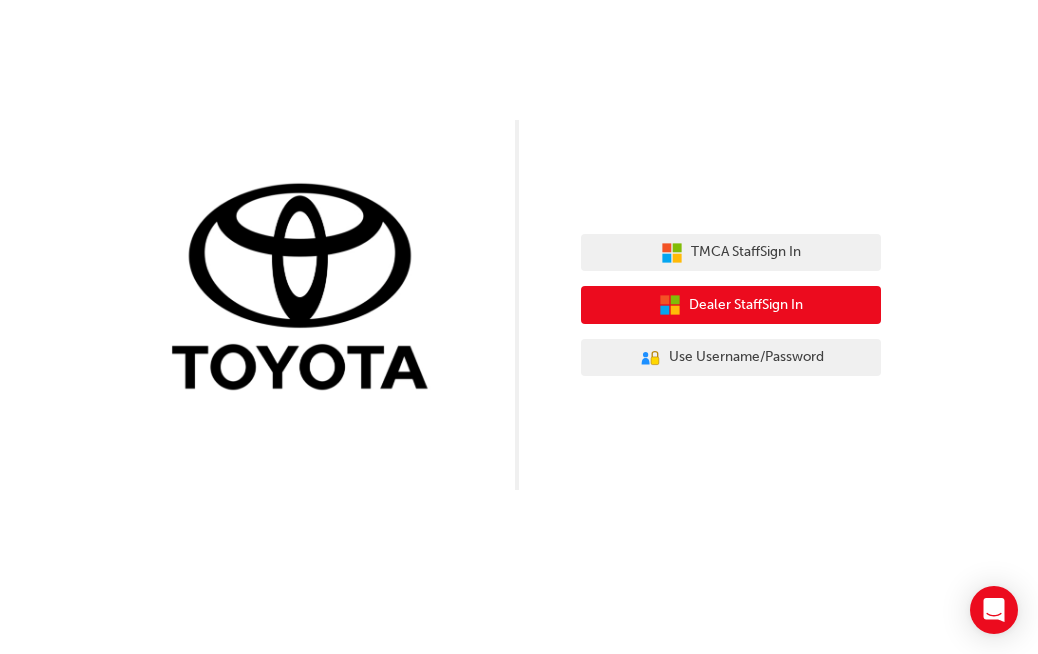 scroll, scrollTop: 0, scrollLeft: 0, axis: both 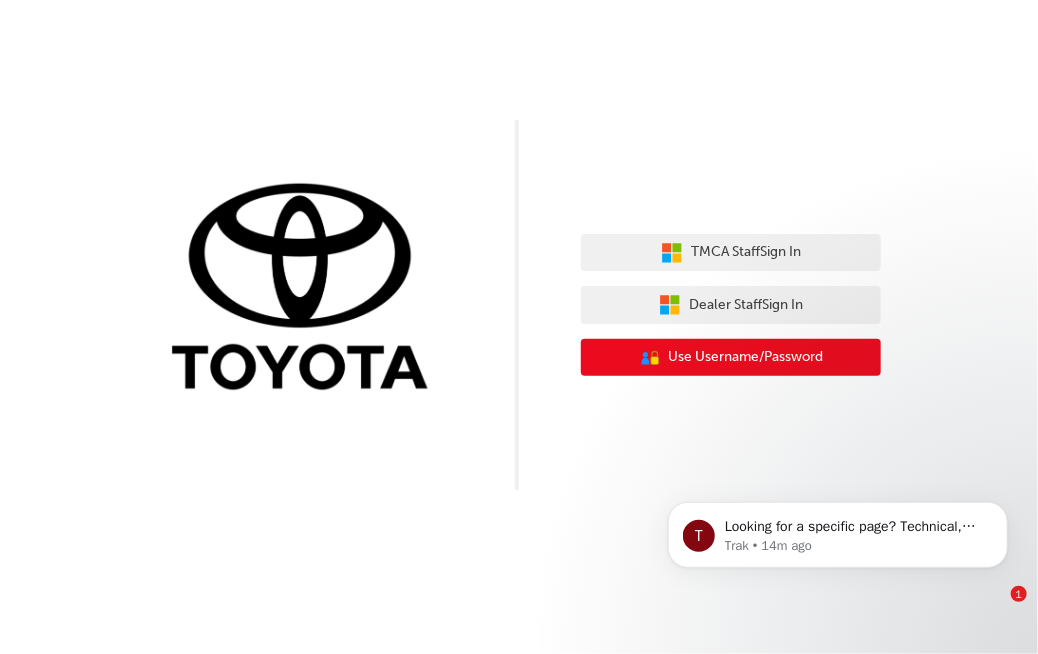 click on "Use Username/Password" at bounding box center [746, 357] 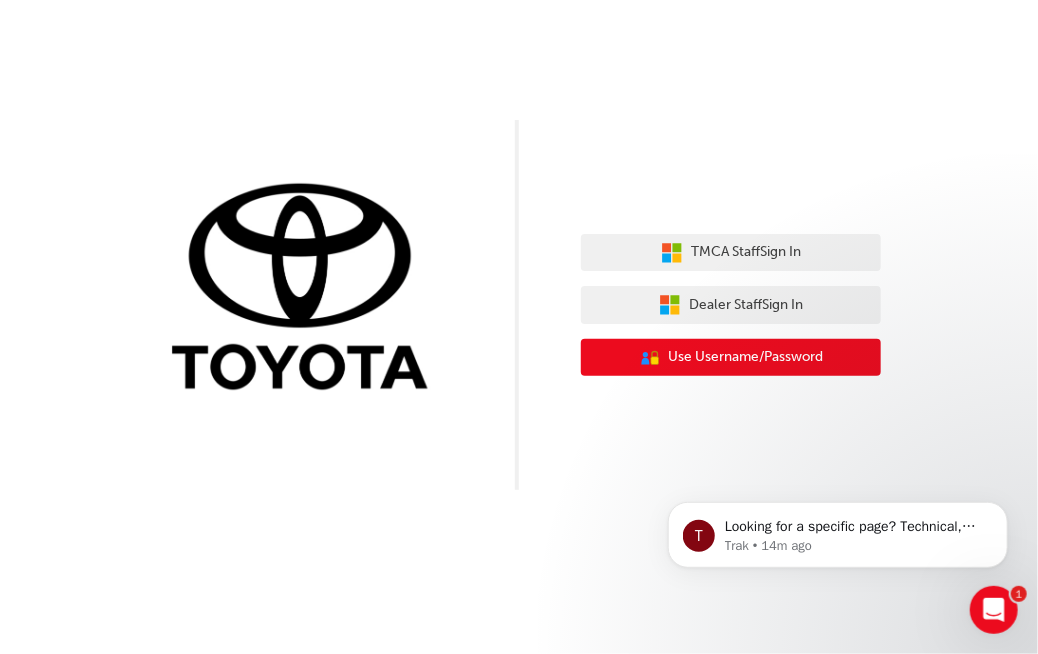 scroll, scrollTop: 0, scrollLeft: 0, axis: both 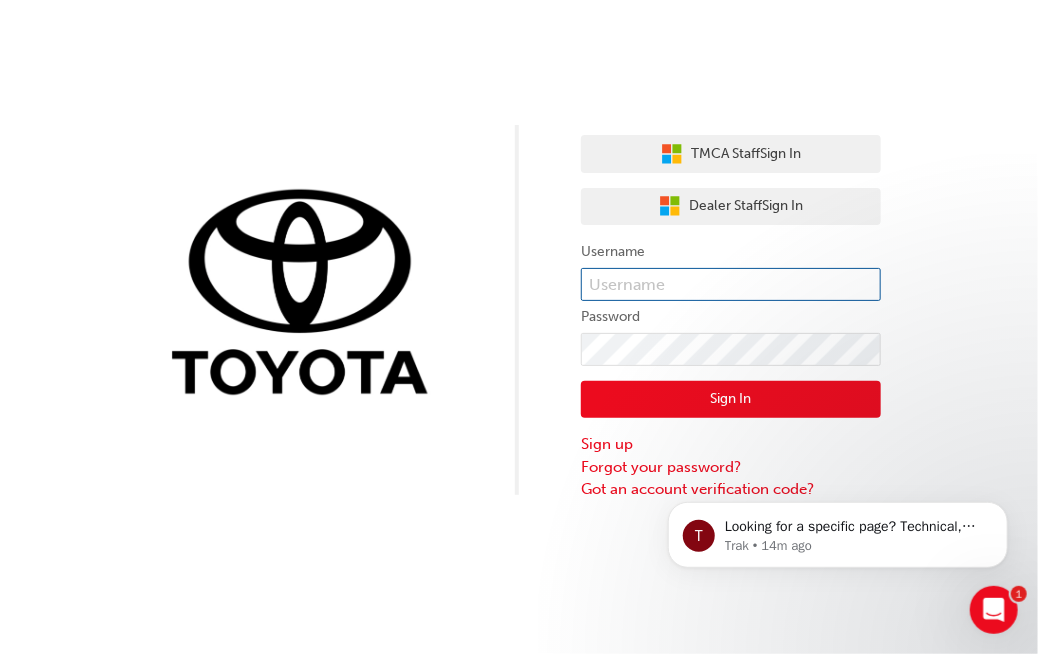 click at bounding box center [731, 285] 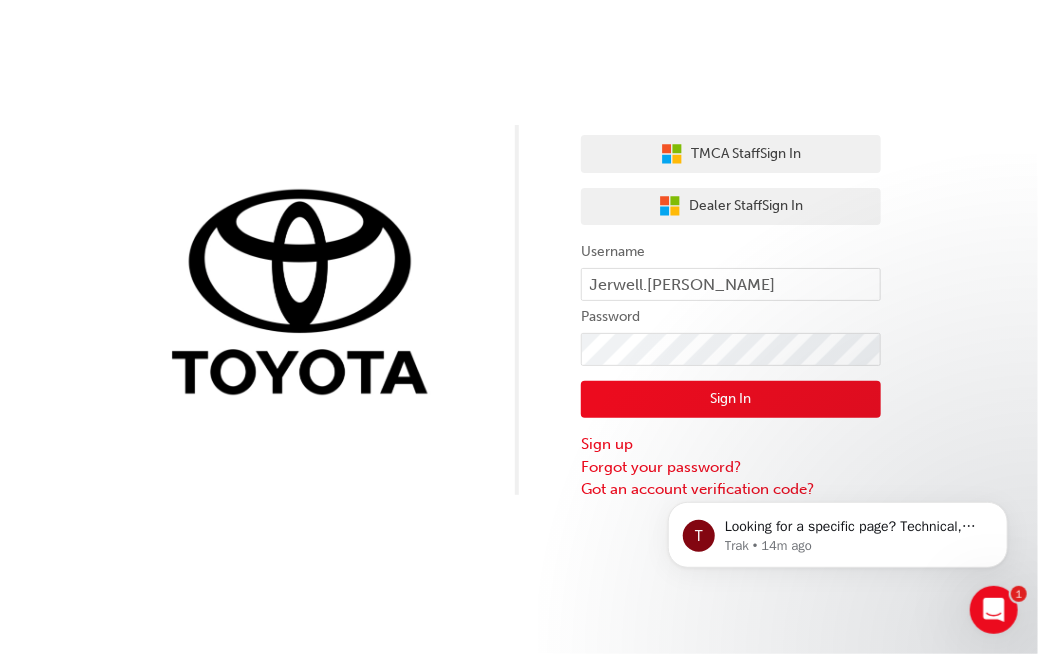 click on "Sign In" at bounding box center [731, 400] 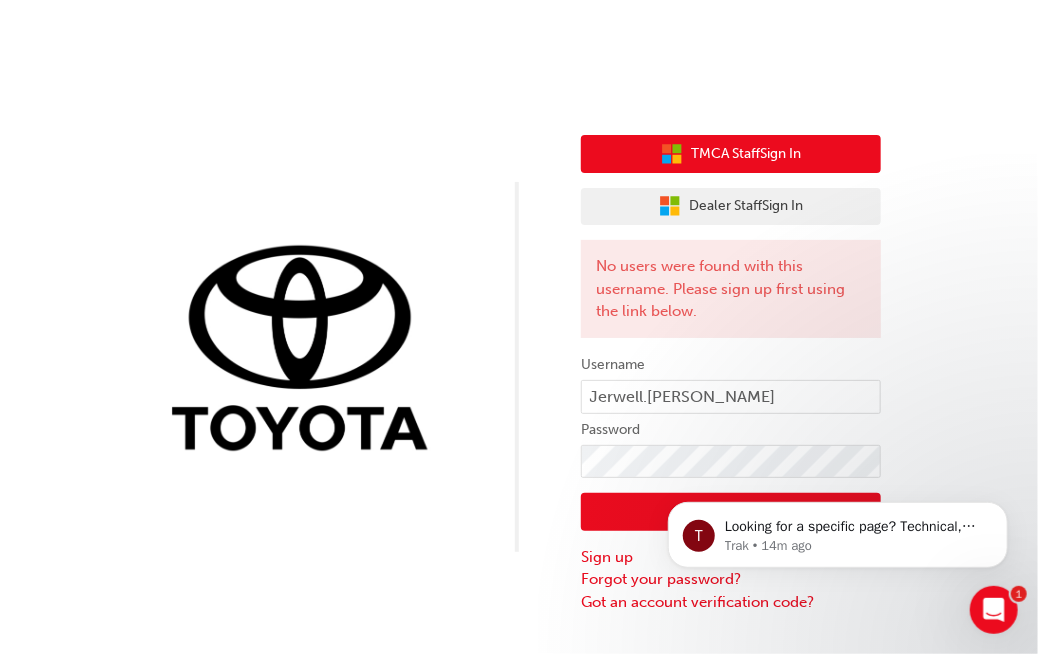 click on "TMCA Staff  Sign In" at bounding box center [746, 154] 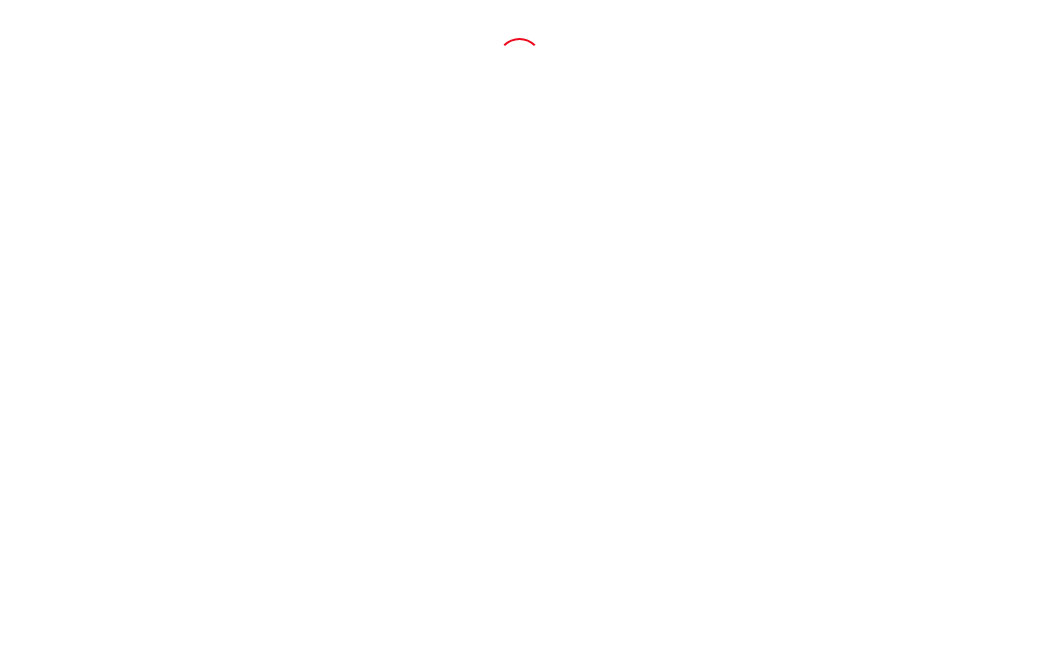 scroll, scrollTop: 0, scrollLeft: 0, axis: both 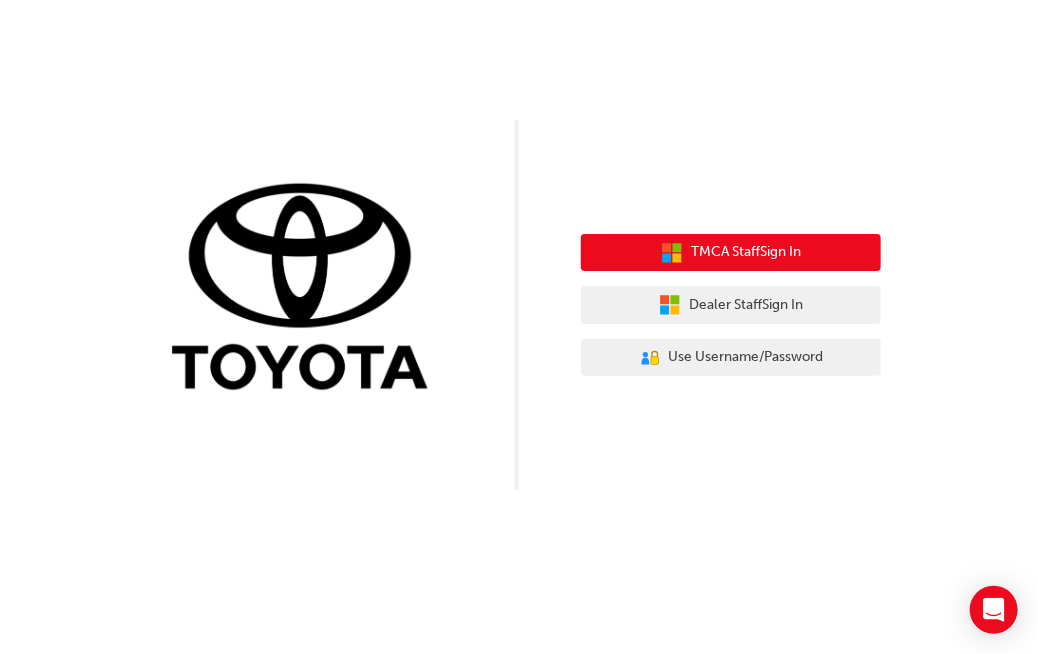click on "TMCA Staff  Sign In" at bounding box center [746, 252] 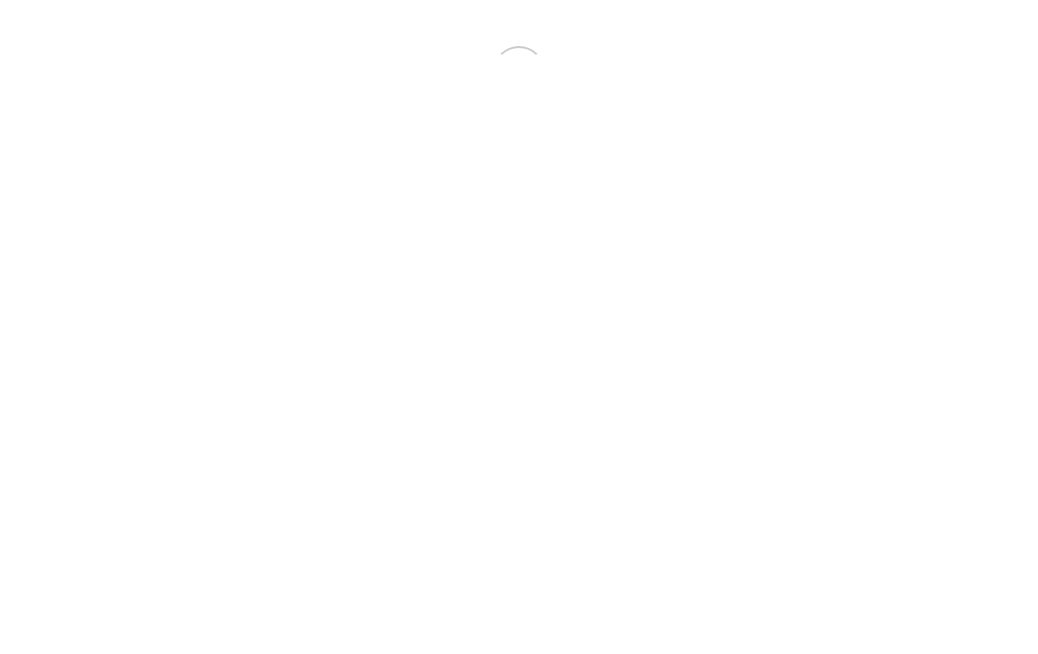 scroll, scrollTop: 0, scrollLeft: 0, axis: both 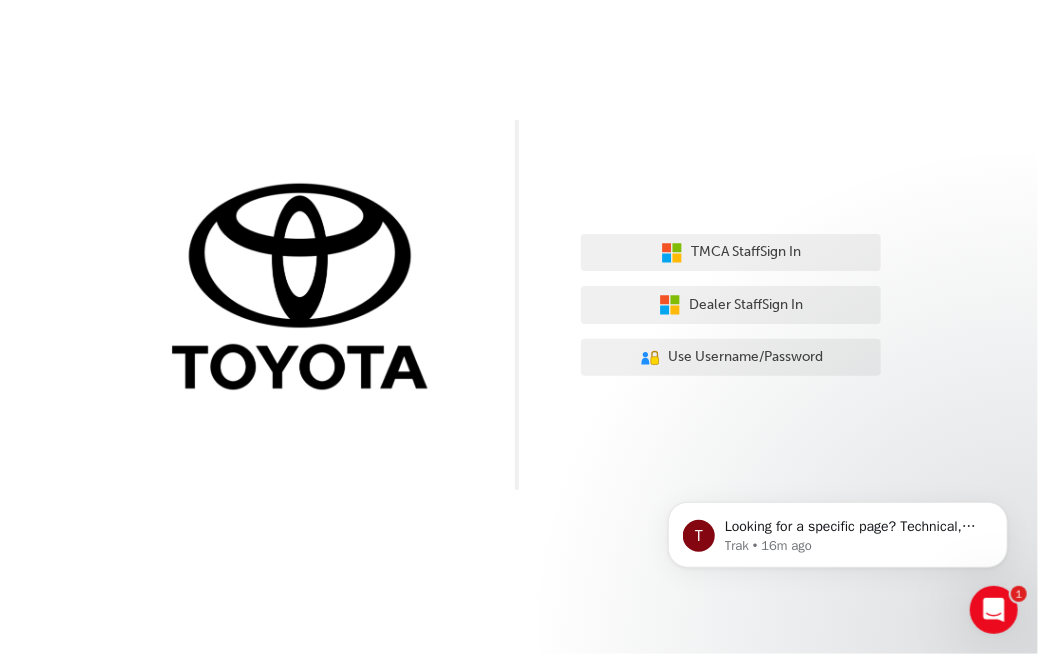 click at bounding box center (307, 289) 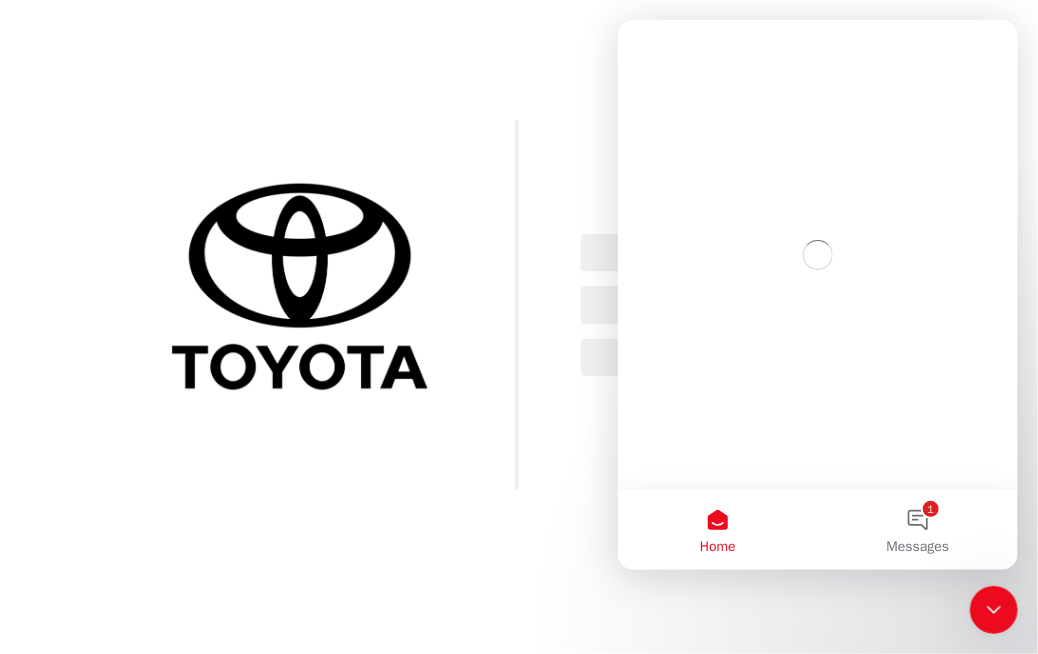 scroll, scrollTop: 0, scrollLeft: 0, axis: both 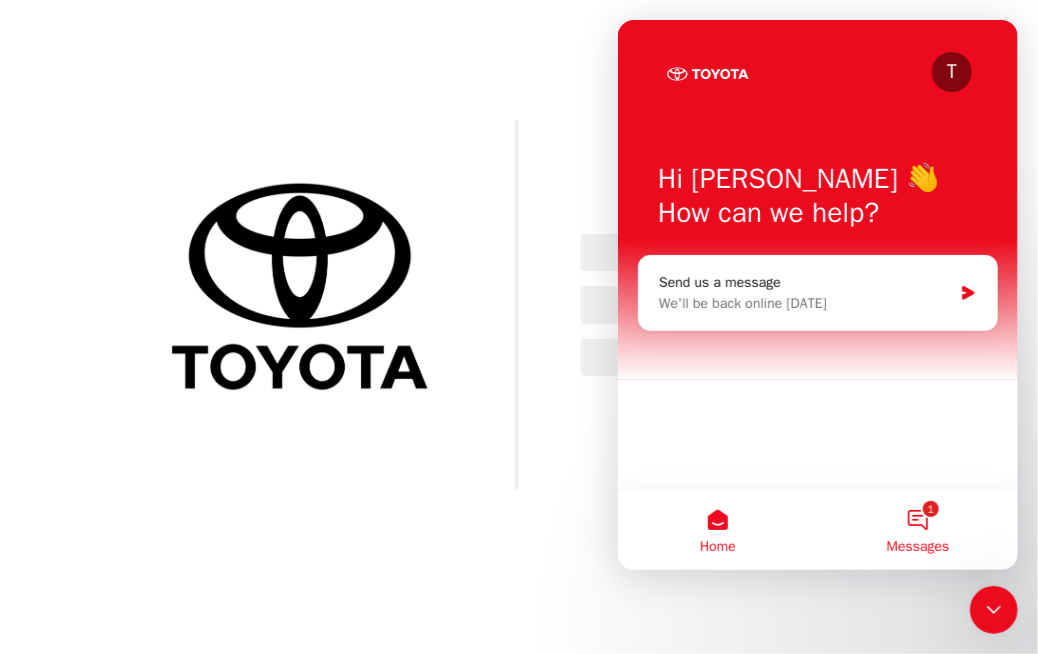click on "1 Messages" at bounding box center (917, 530) 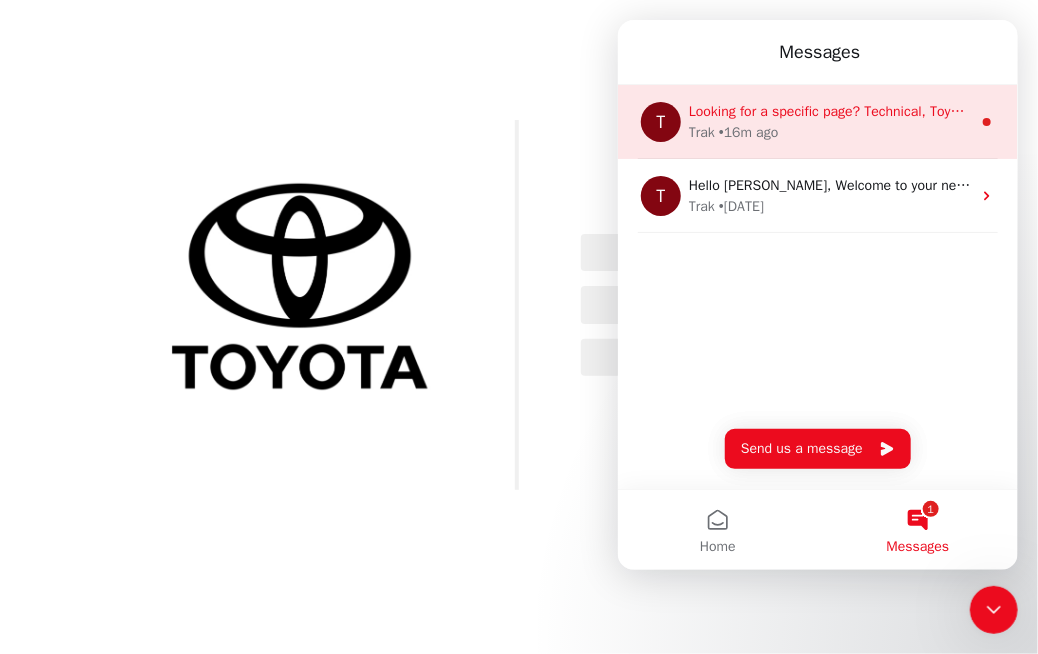 click on "T Looking for a specific page? Technical, Toyota Network Training, Technical Training Calendars Trak •  16m ago" at bounding box center [817, 122] 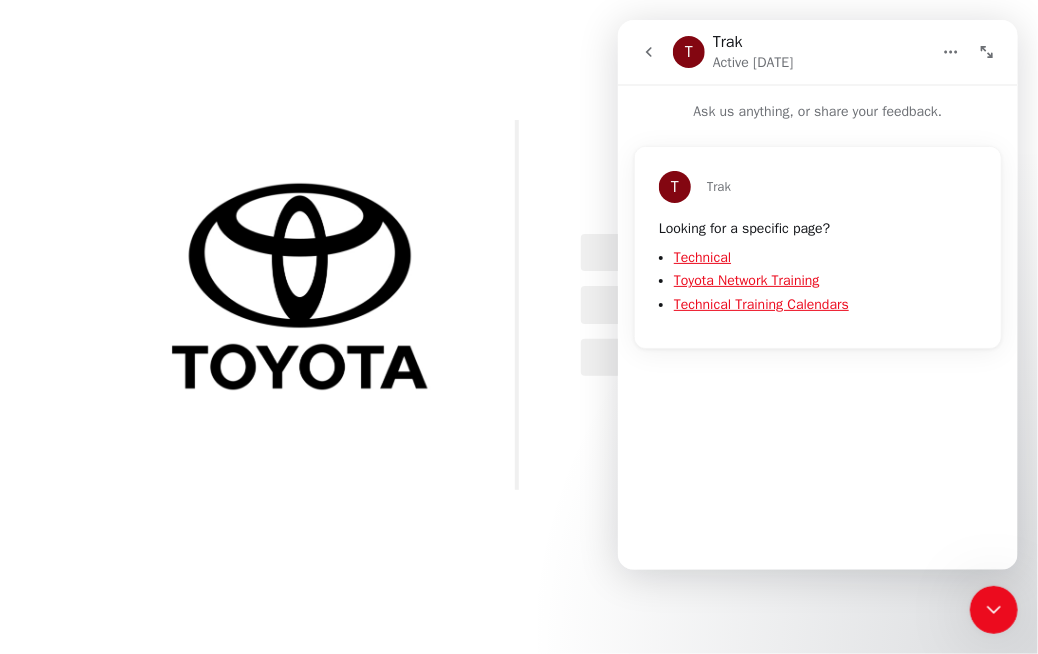 click 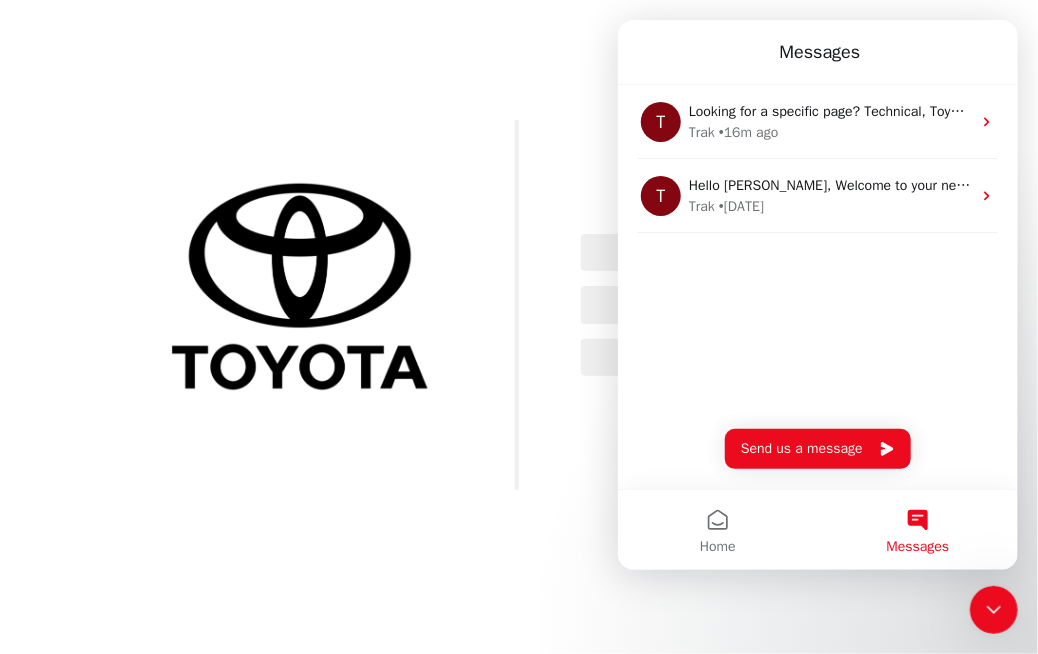 click on "TMCA Staff  Sign In Dealer Staff  Sign In User Authentication Icon - Blue Person, Gold Lock     Use Username/Password" at bounding box center [519, 245] 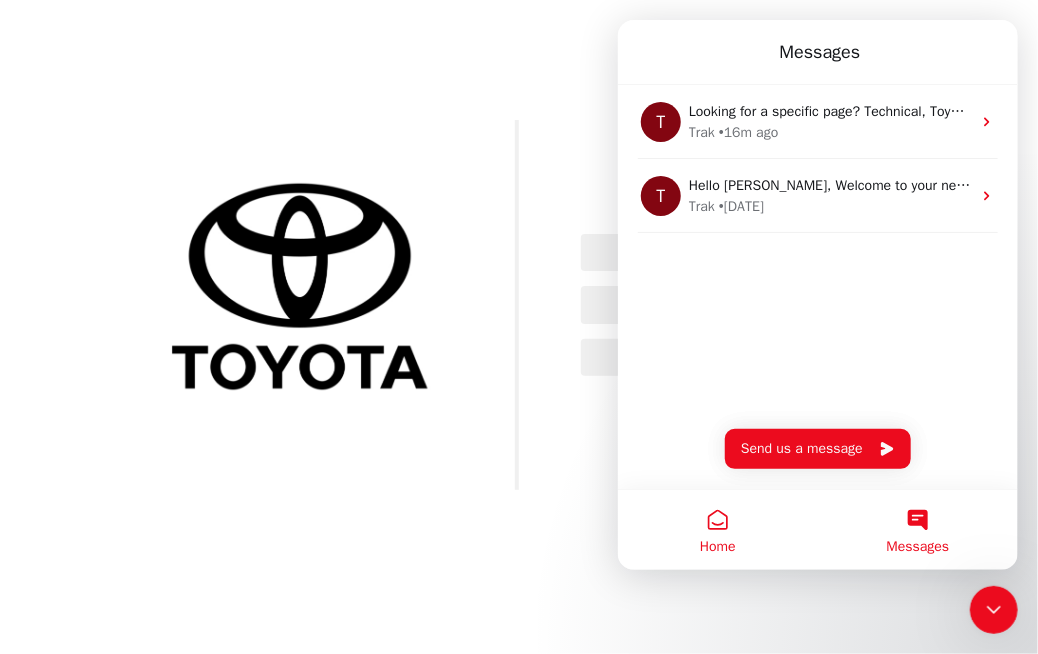 click on "Home" at bounding box center [717, 530] 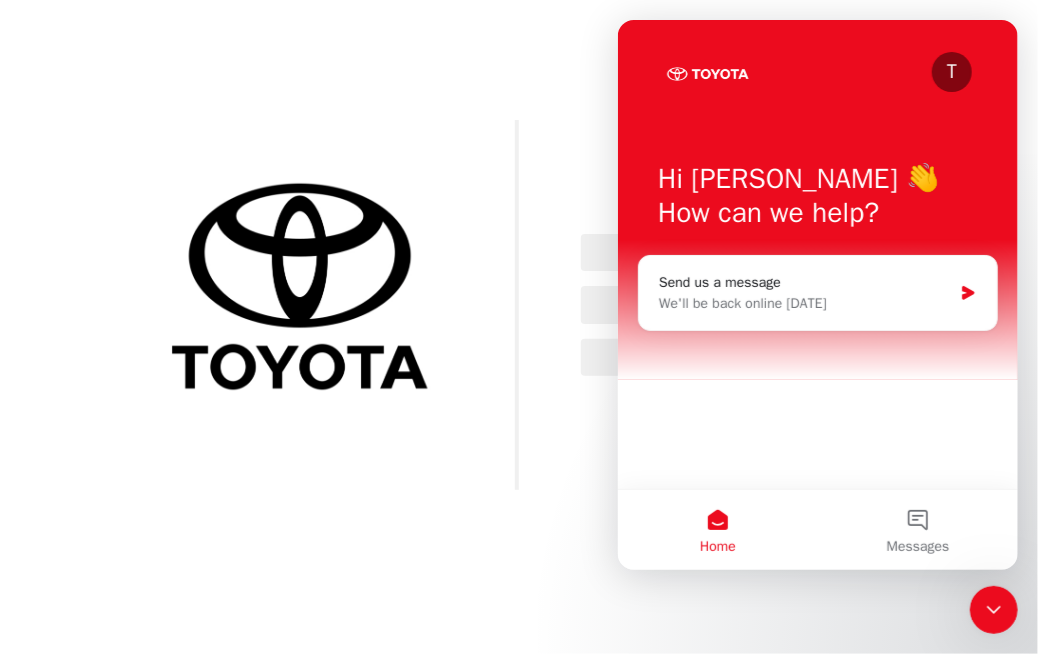 click at bounding box center (307, 289) 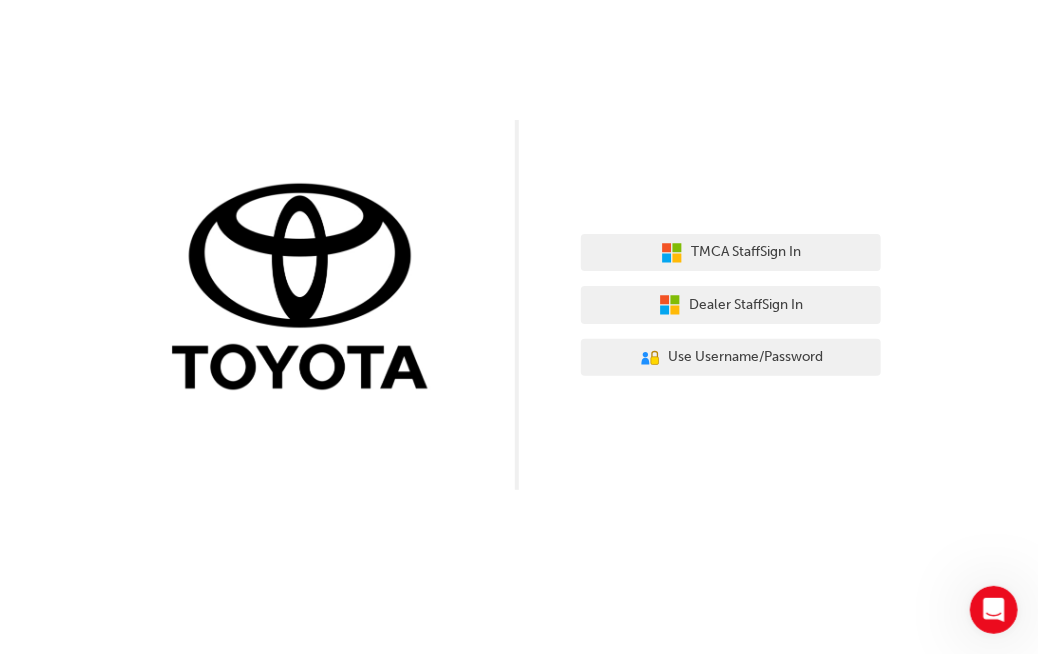 scroll, scrollTop: 0, scrollLeft: 0, axis: both 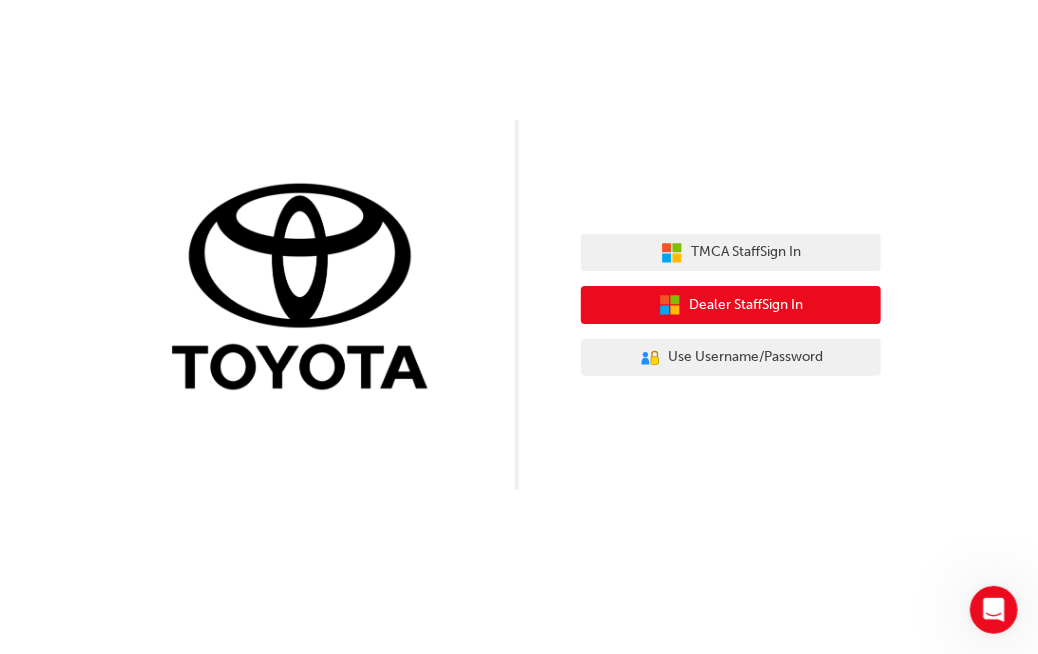 click on "Dealer Staff  Sign In" at bounding box center [746, 305] 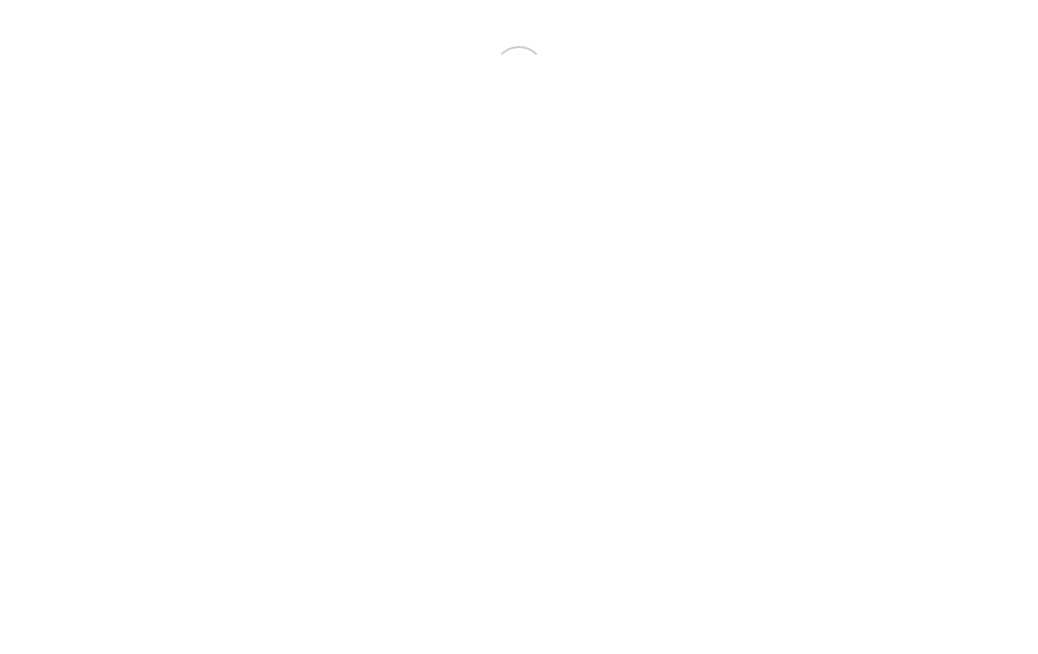 scroll, scrollTop: 0, scrollLeft: 0, axis: both 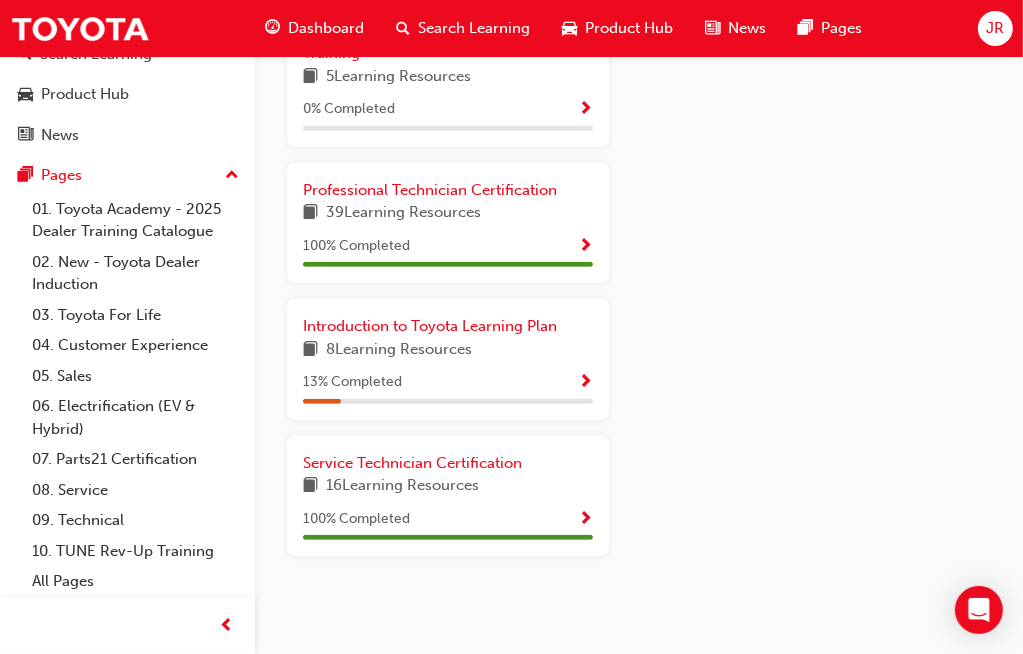 click on "JR" at bounding box center (995, 28) 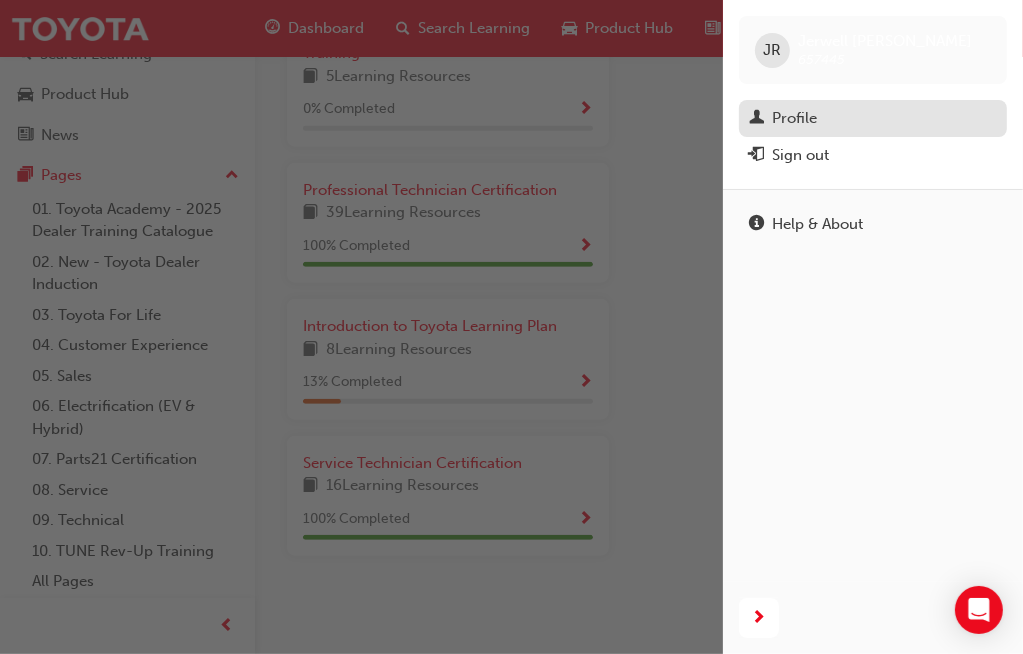 click on "Profile" at bounding box center [794, 118] 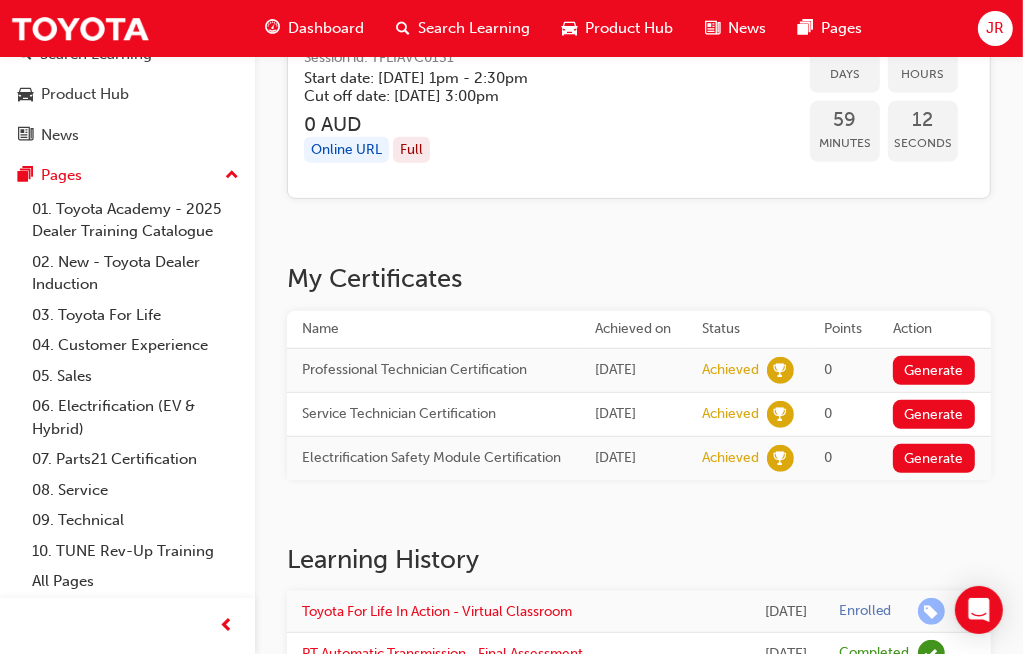 scroll, scrollTop: 600, scrollLeft: 0, axis: vertical 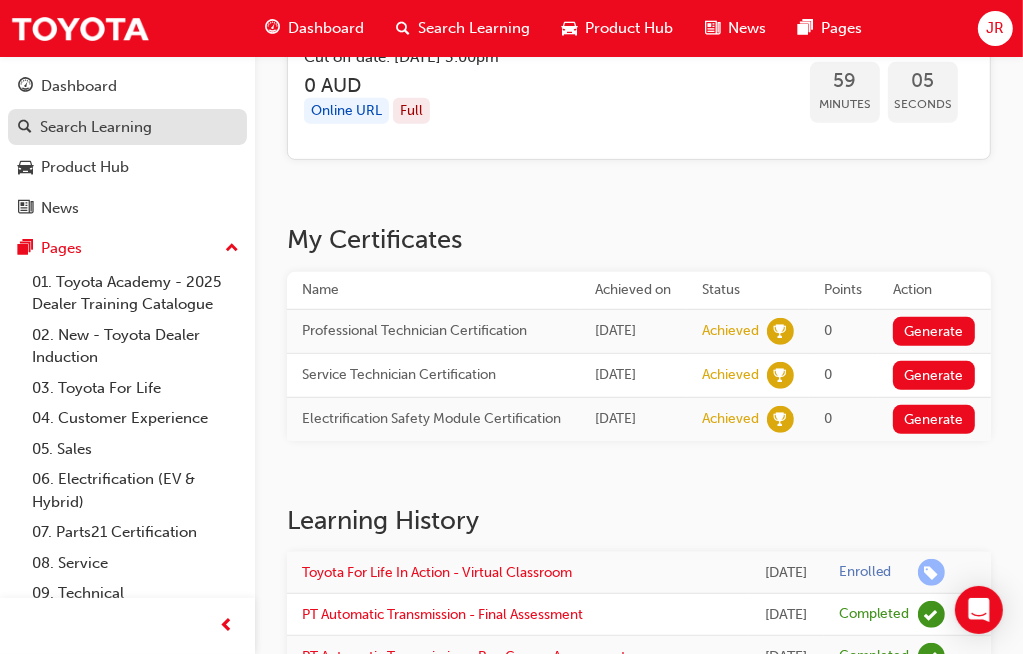 click on "Search Learning" at bounding box center [96, 127] 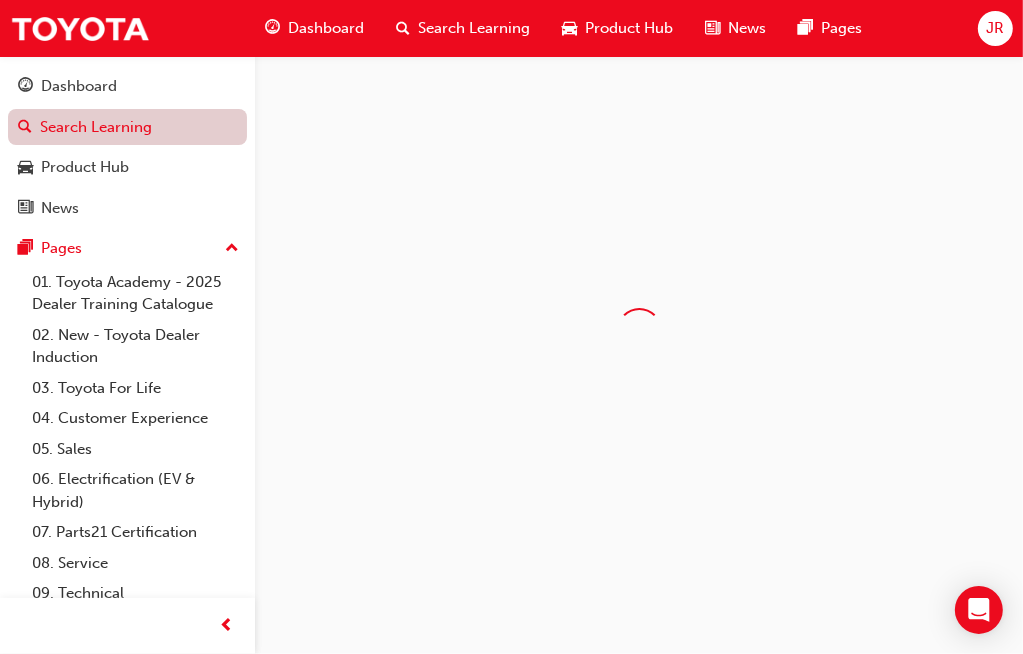 scroll, scrollTop: 0, scrollLeft: 0, axis: both 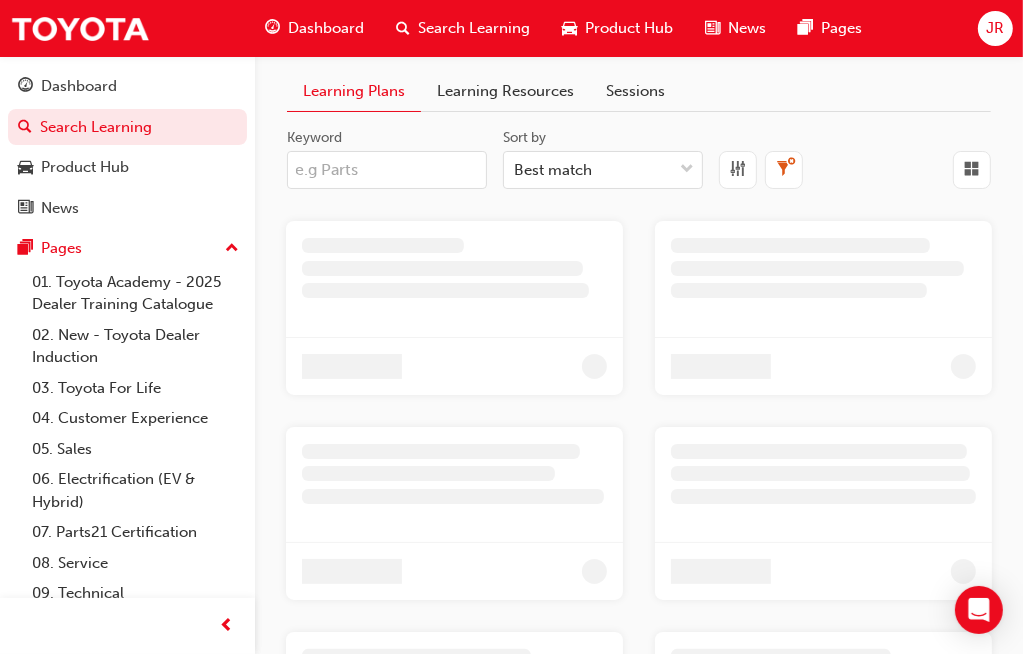 click on "Sessions" at bounding box center [635, 91] 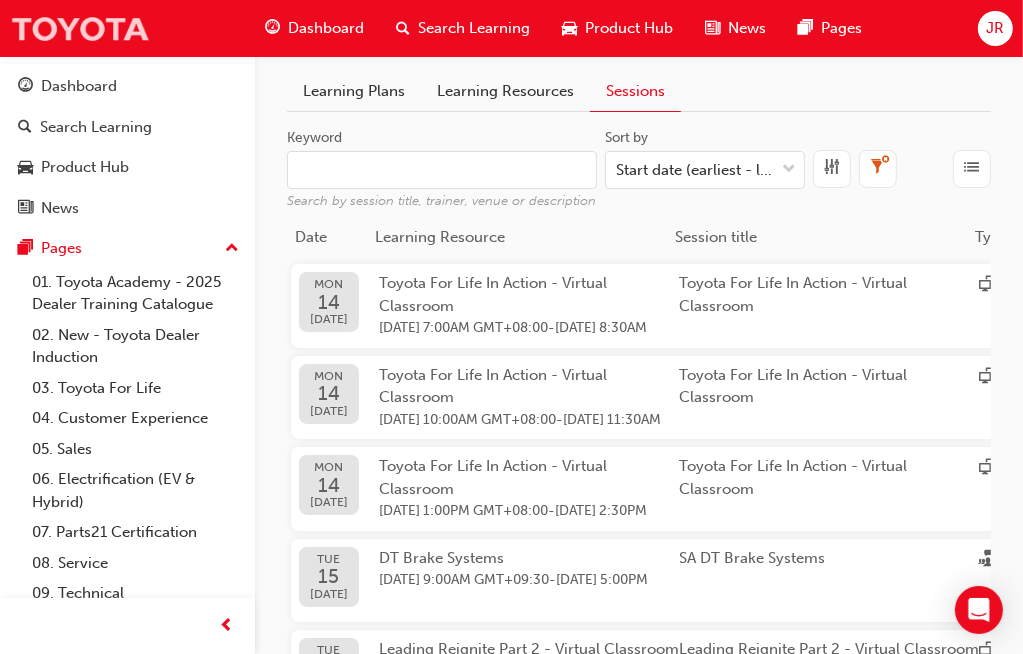 click at bounding box center (80, 28) 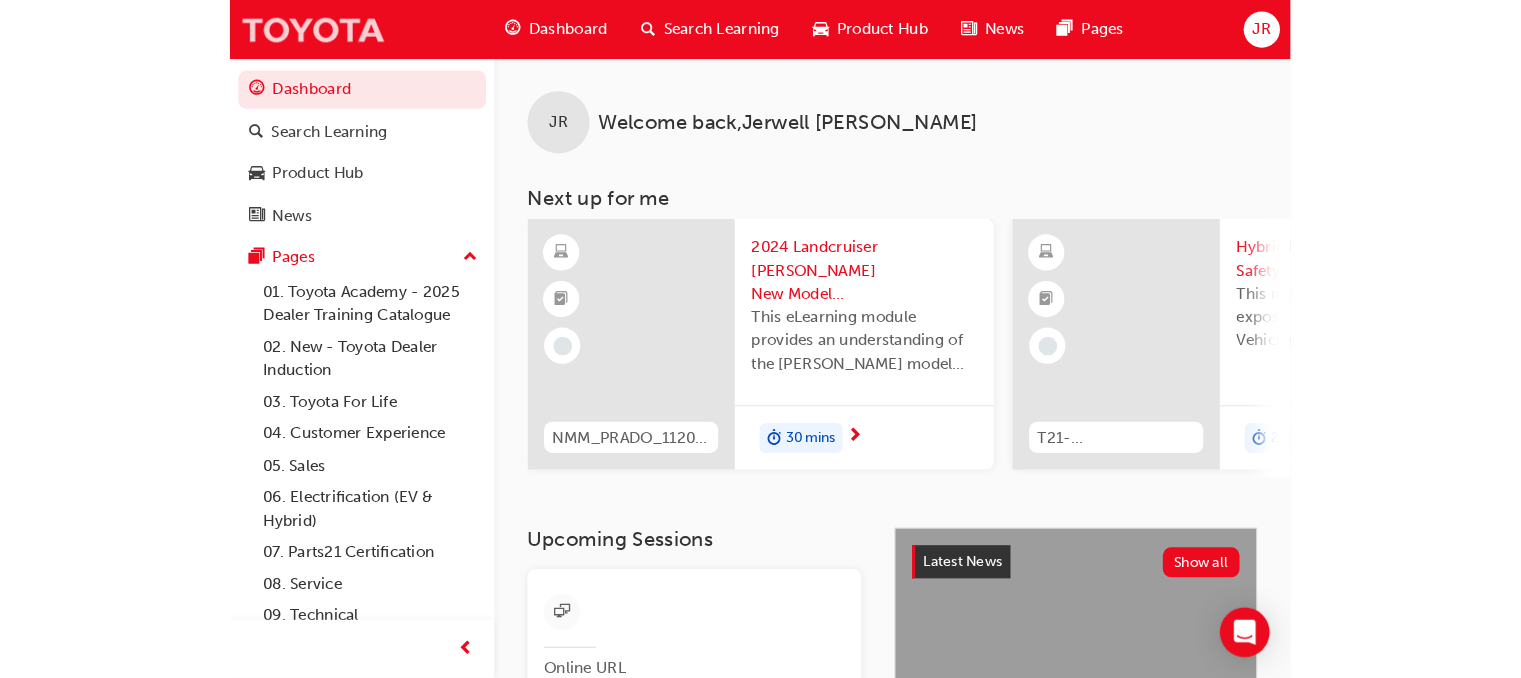 scroll, scrollTop: 100, scrollLeft: 0, axis: vertical 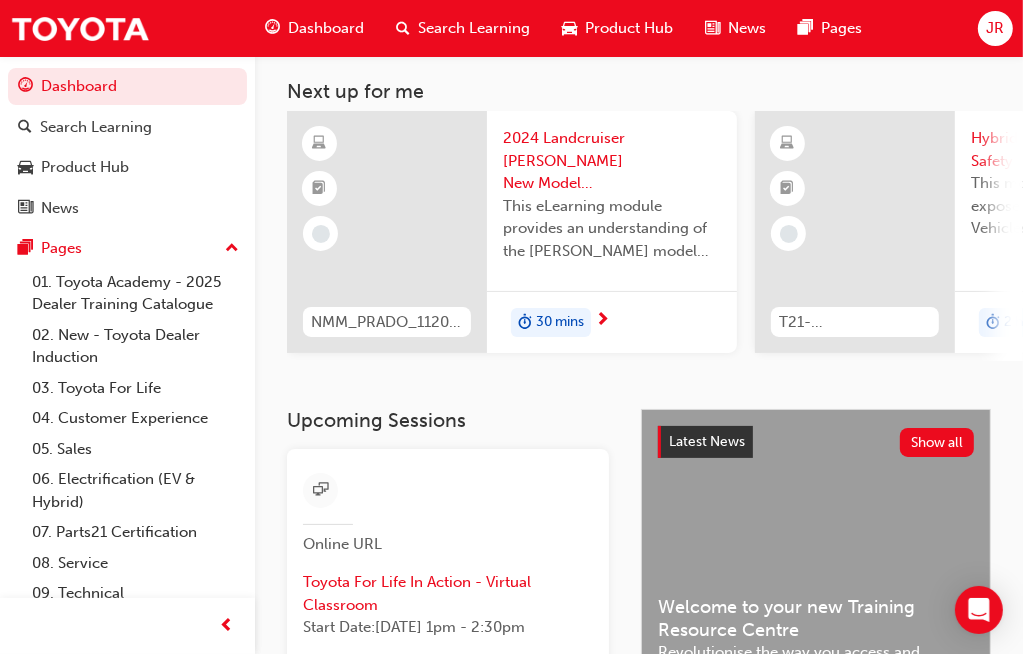 click on "JR" at bounding box center [995, 28] 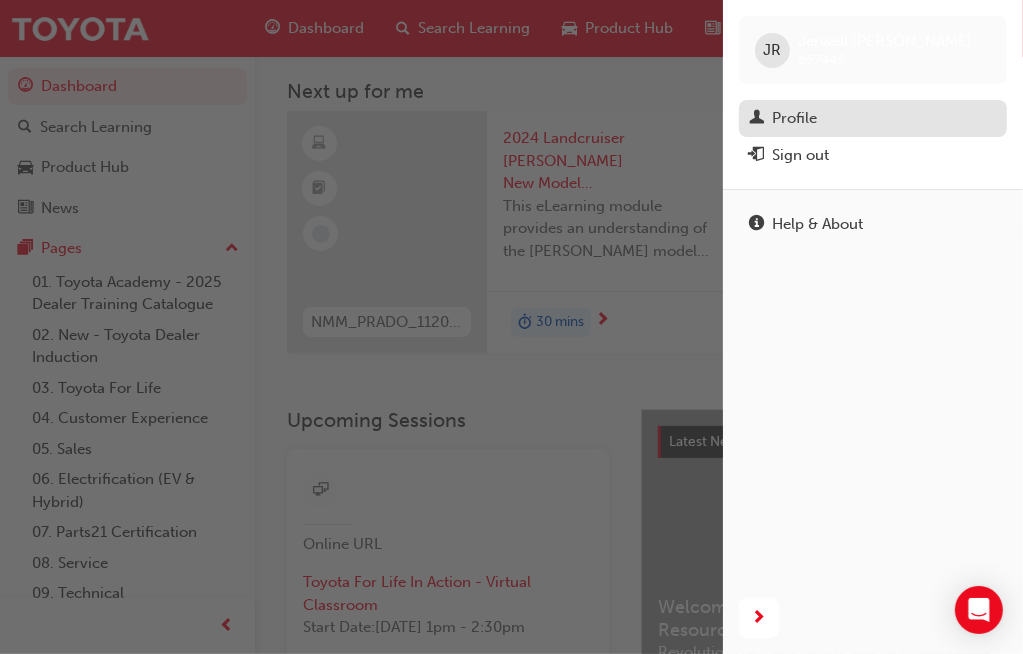 click on "Profile" at bounding box center [873, 118] 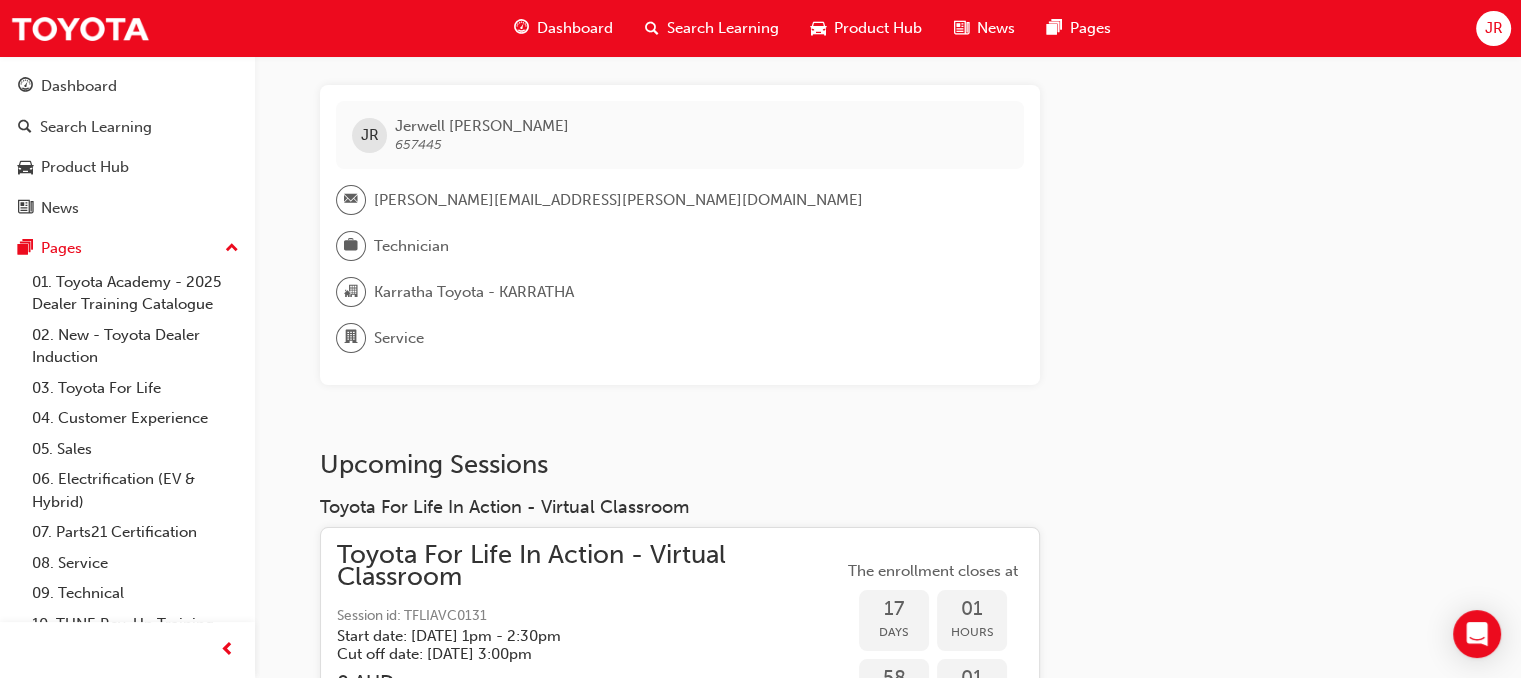 scroll, scrollTop: 0, scrollLeft: 0, axis: both 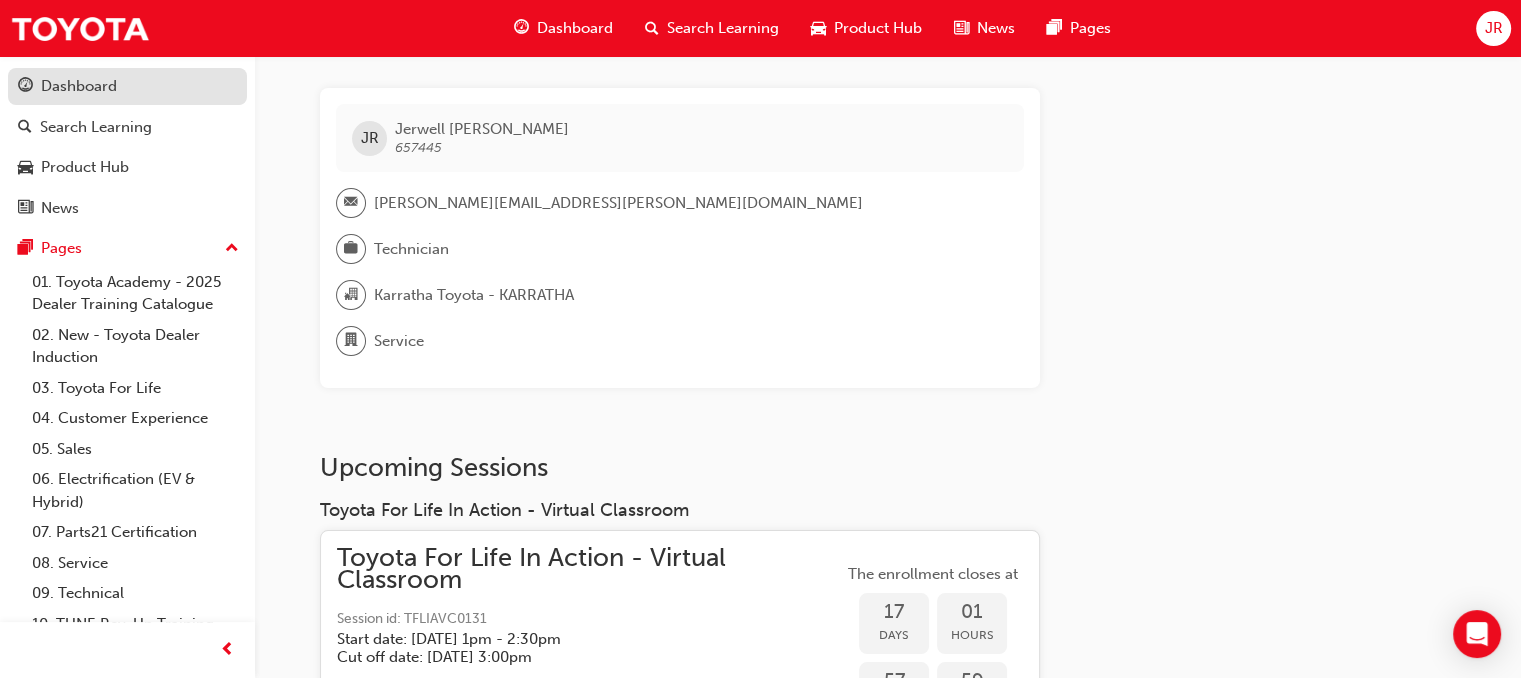 click on "Dashboard" at bounding box center [79, 86] 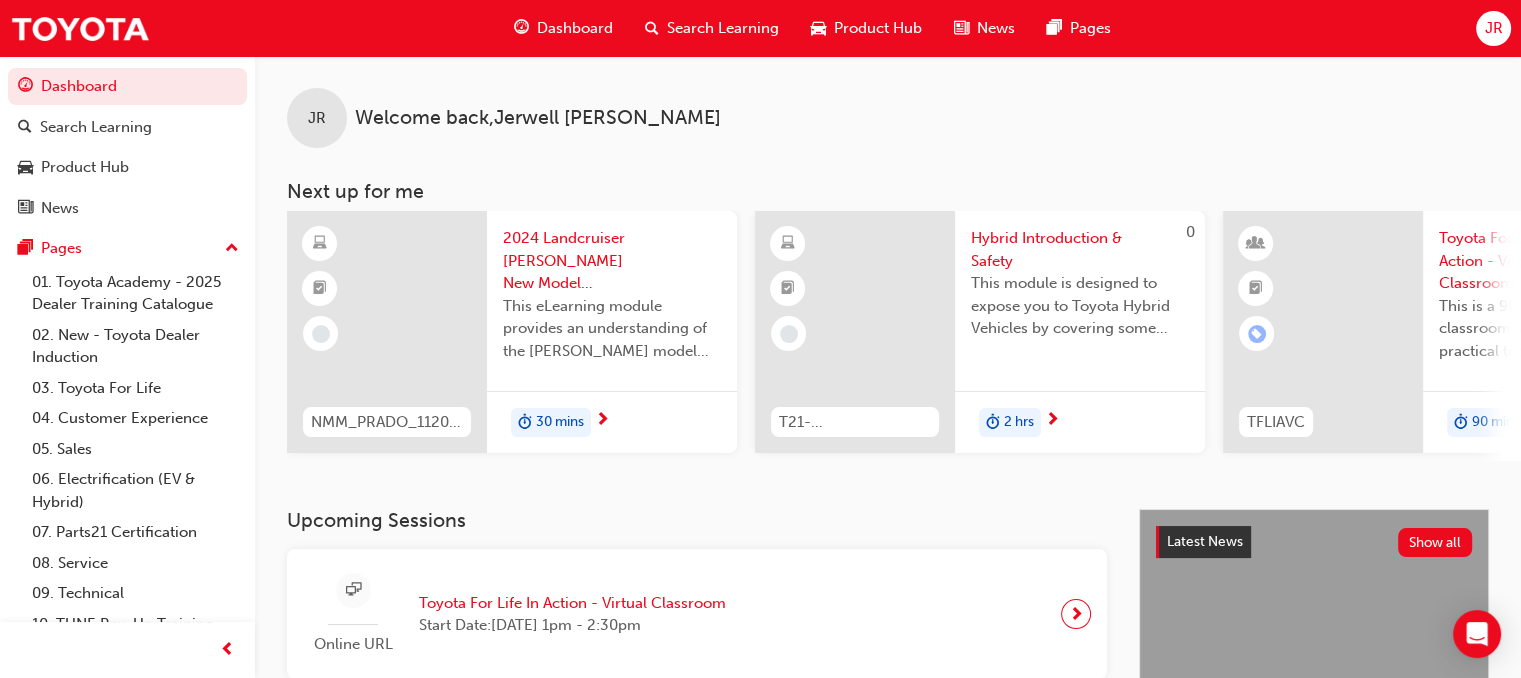 click on "Search Learning" at bounding box center [723, 28] 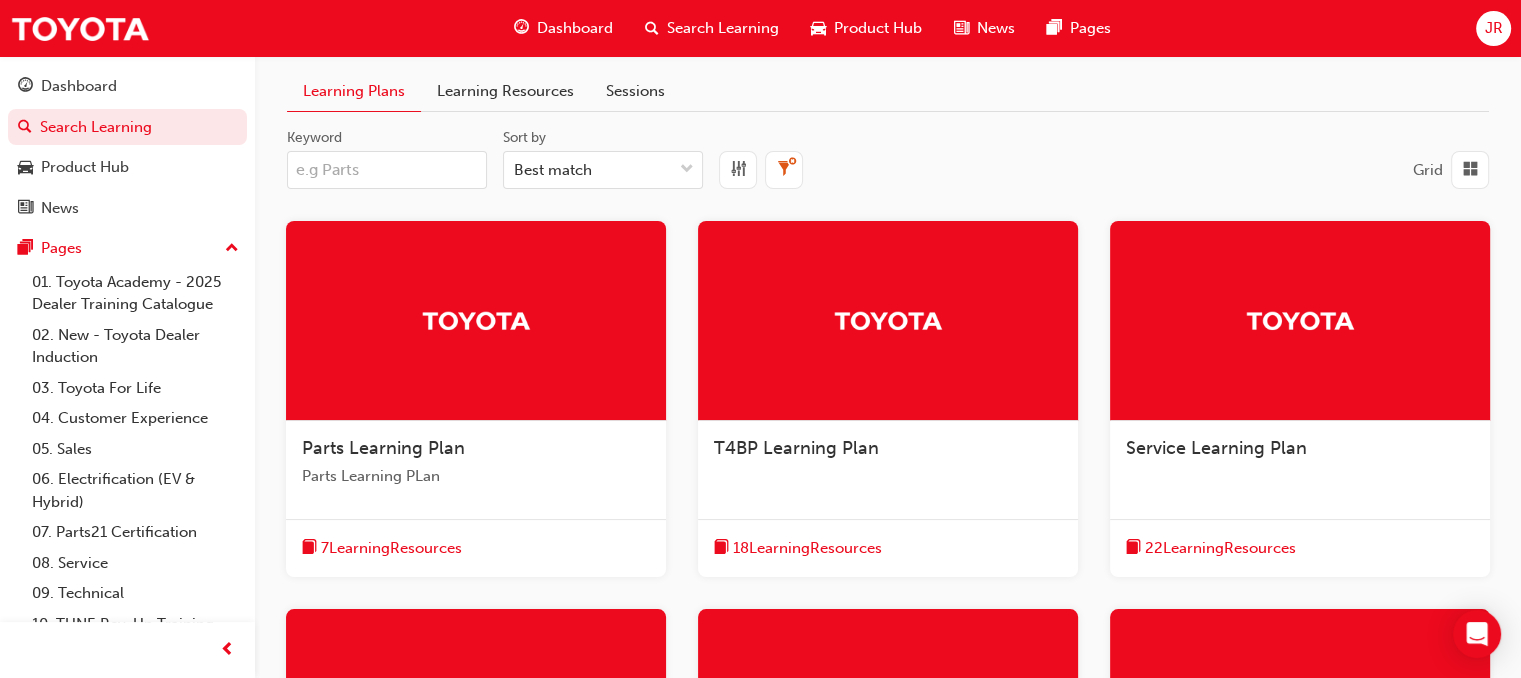 click at bounding box center (1470, 170) 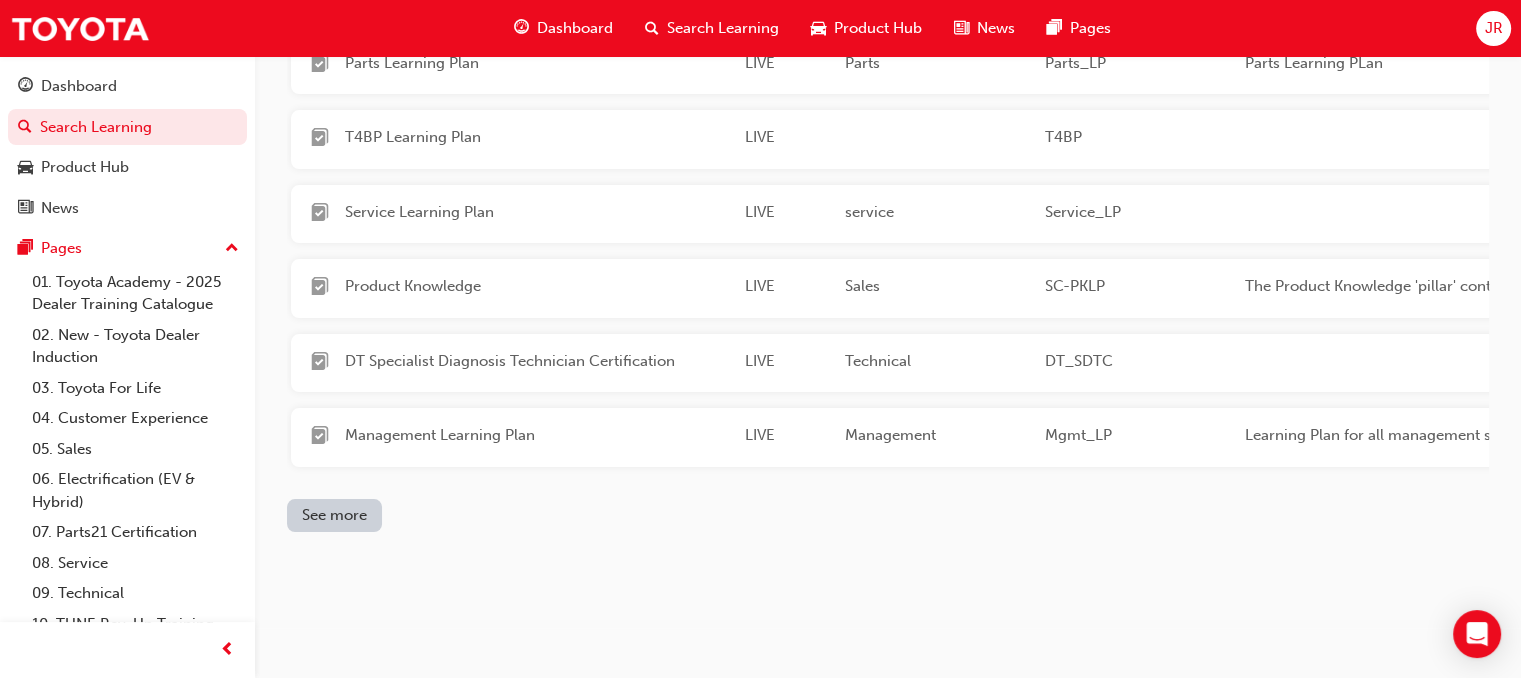 scroll, scrollTop: 239, scrollLeft: 0, axis: vertical 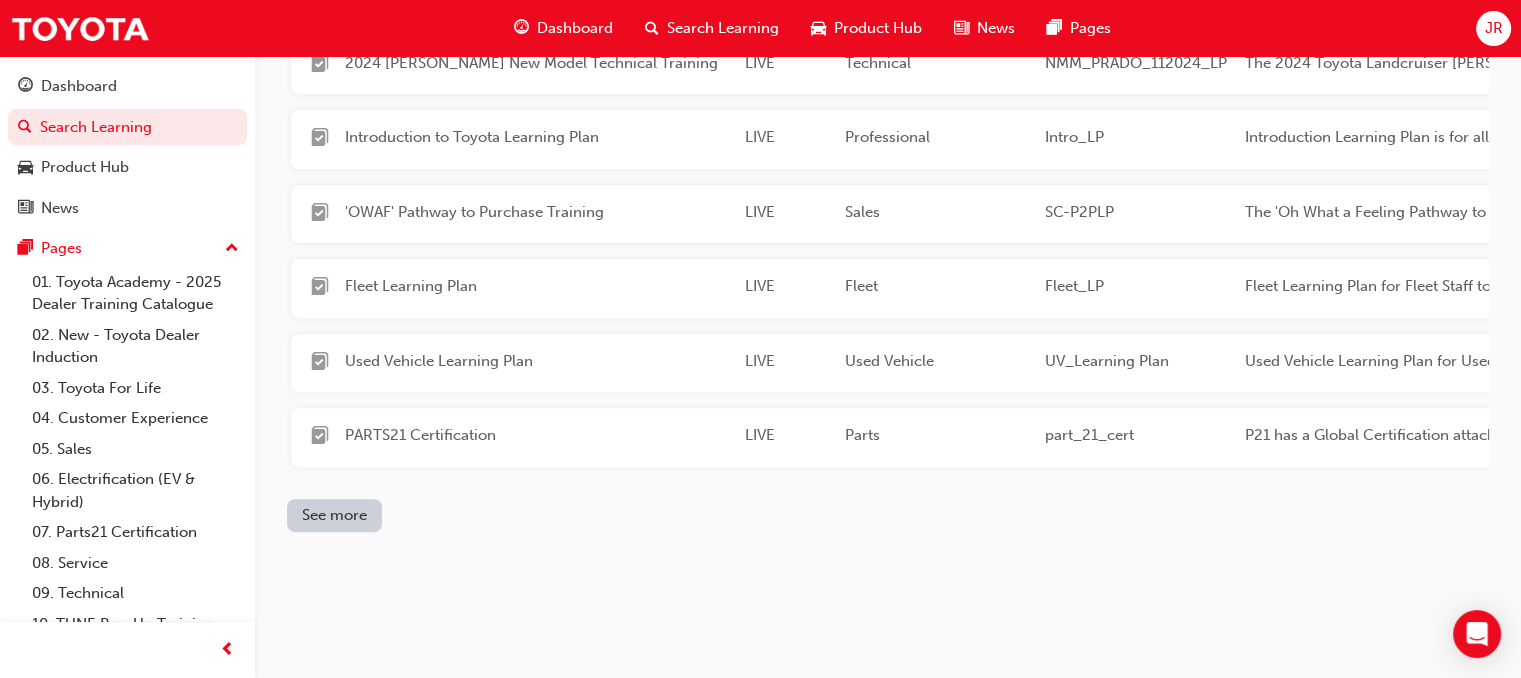 click on "Product Hub" at bounding box center [878, 28] 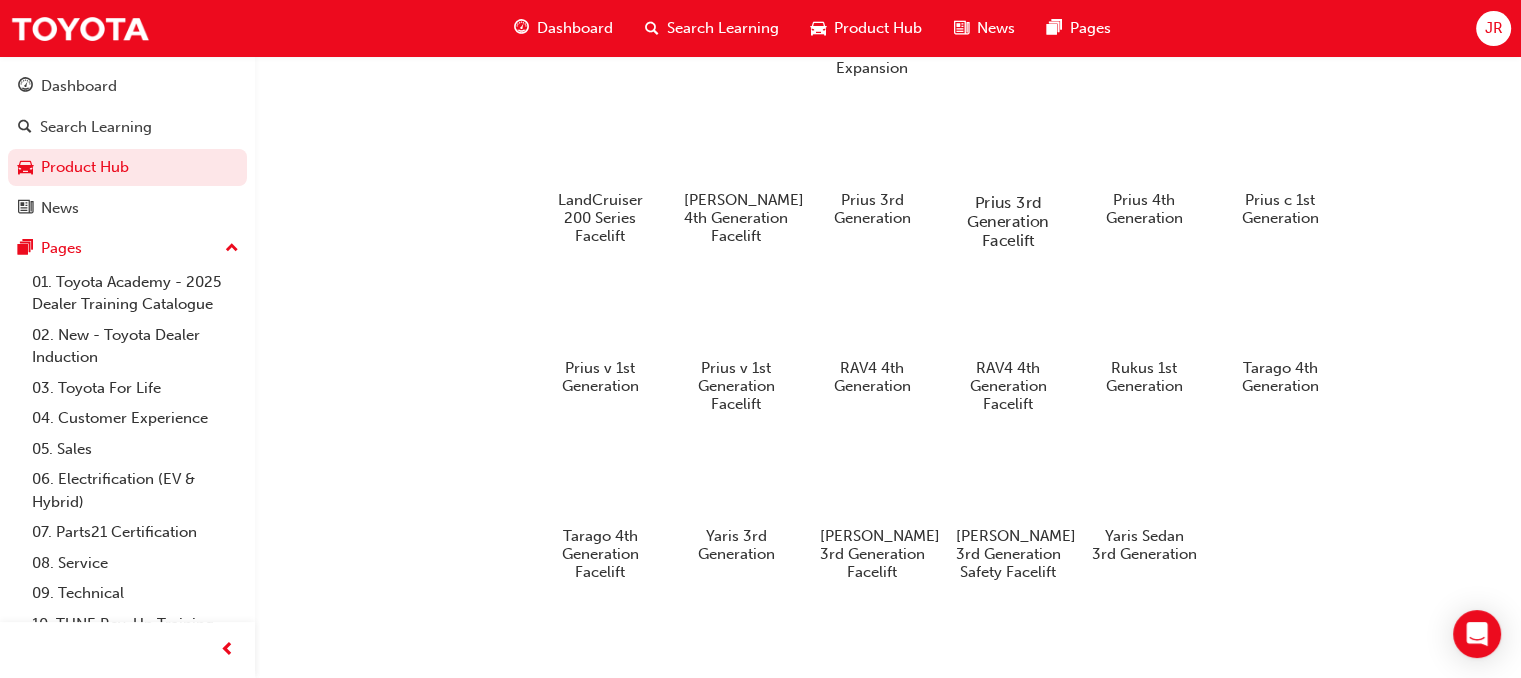 scroll, scrollTop: 1673, scrollLeft: 0, axis: vertical 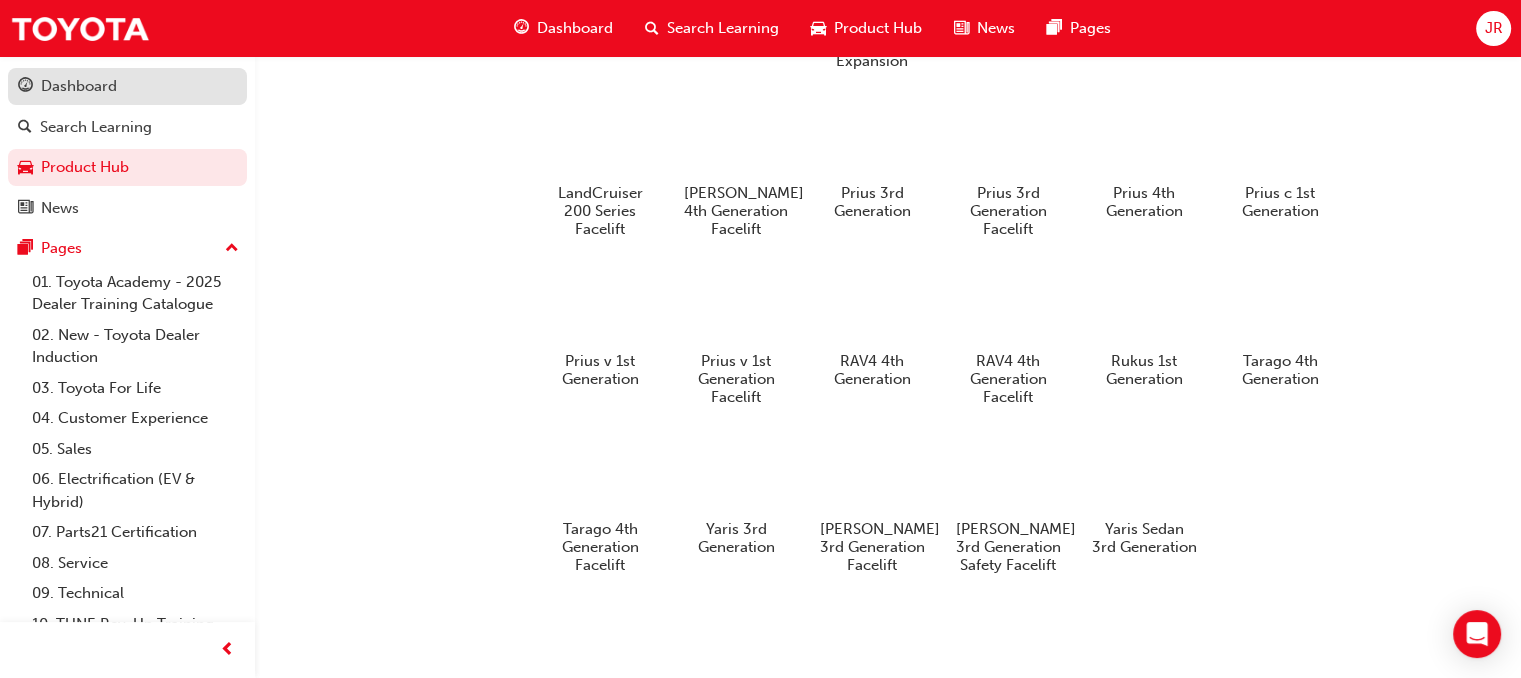 click on "Dashboard" at bounding box center (127, 86) 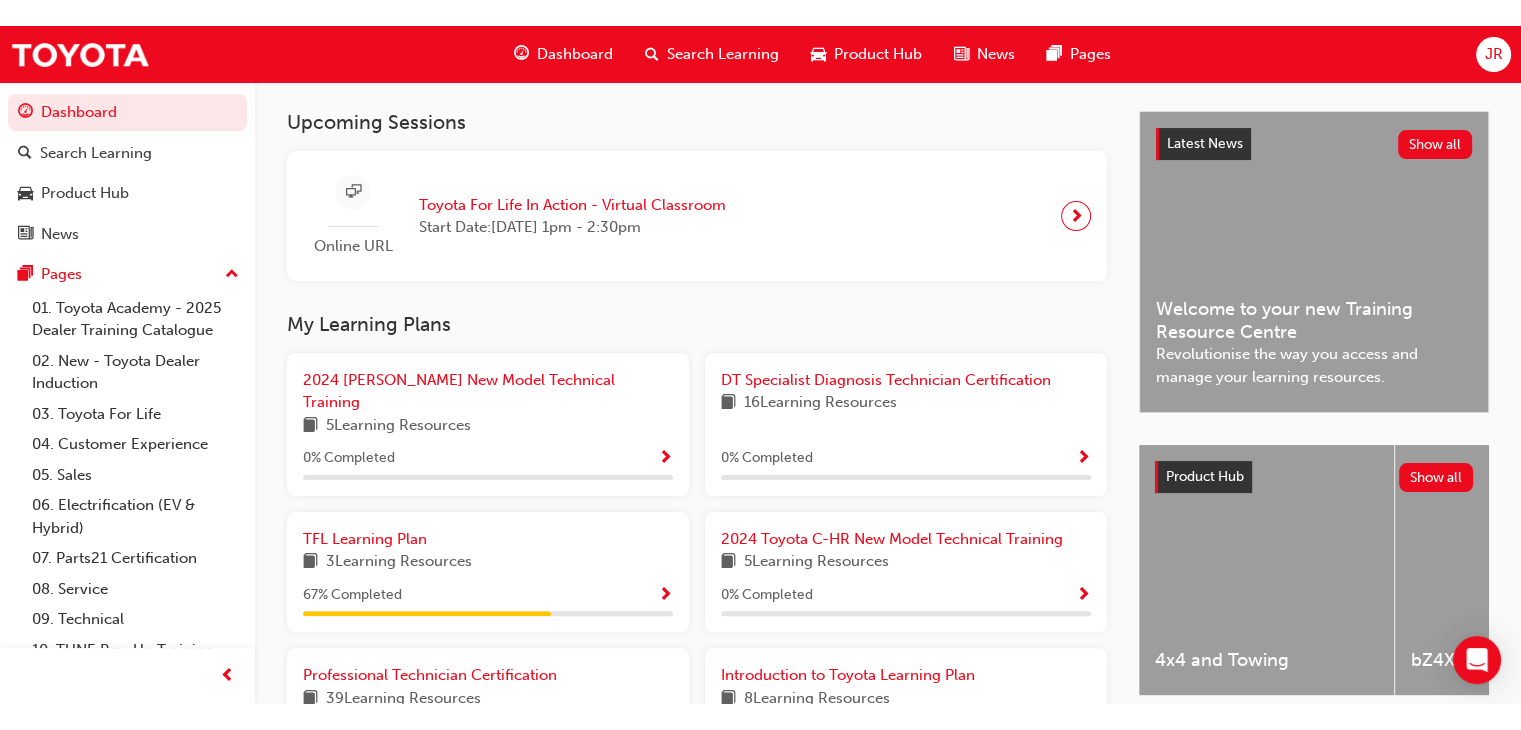 scroll, scrollTop: 410, scrollLeft: 0, axis: vertical 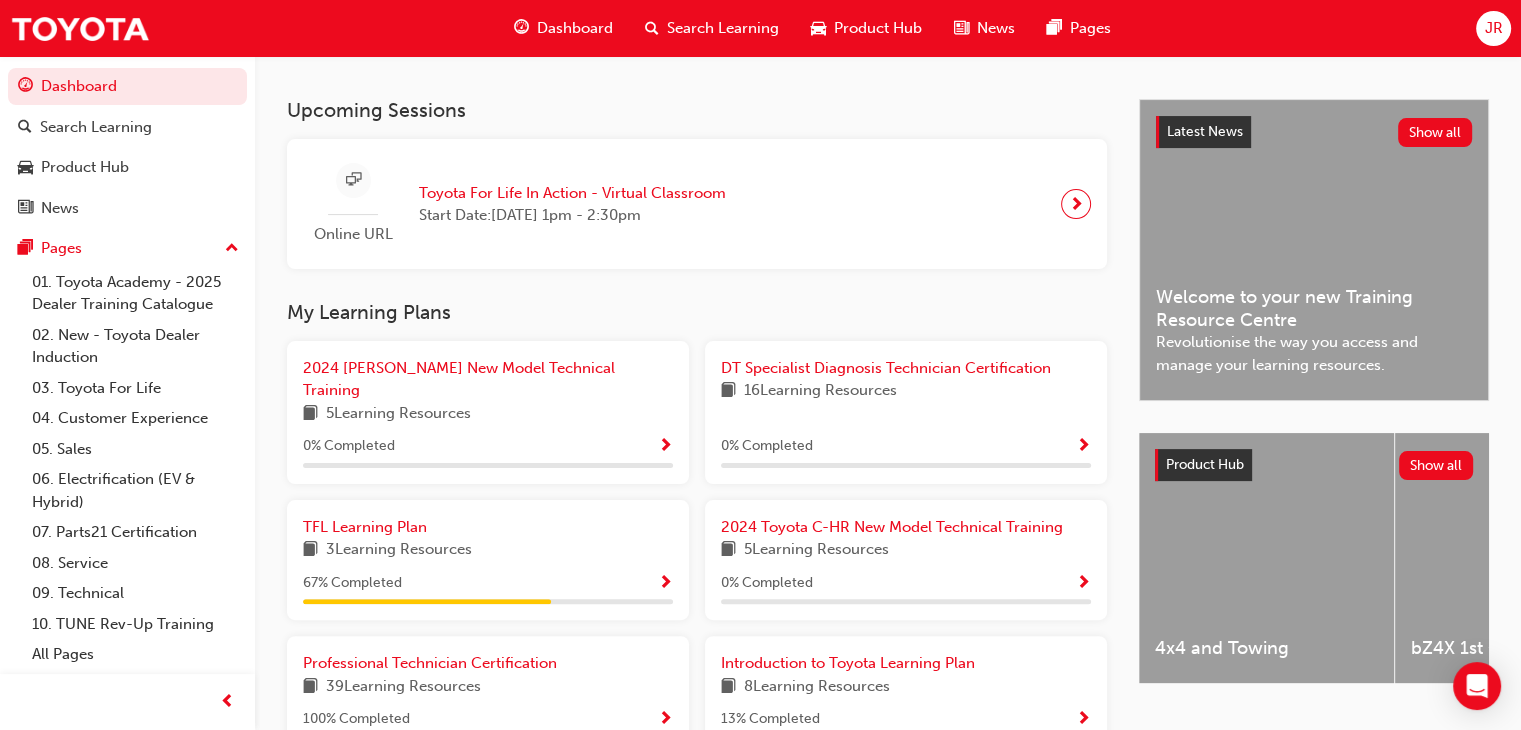click on "JR" at bounding box center [1493, 28] 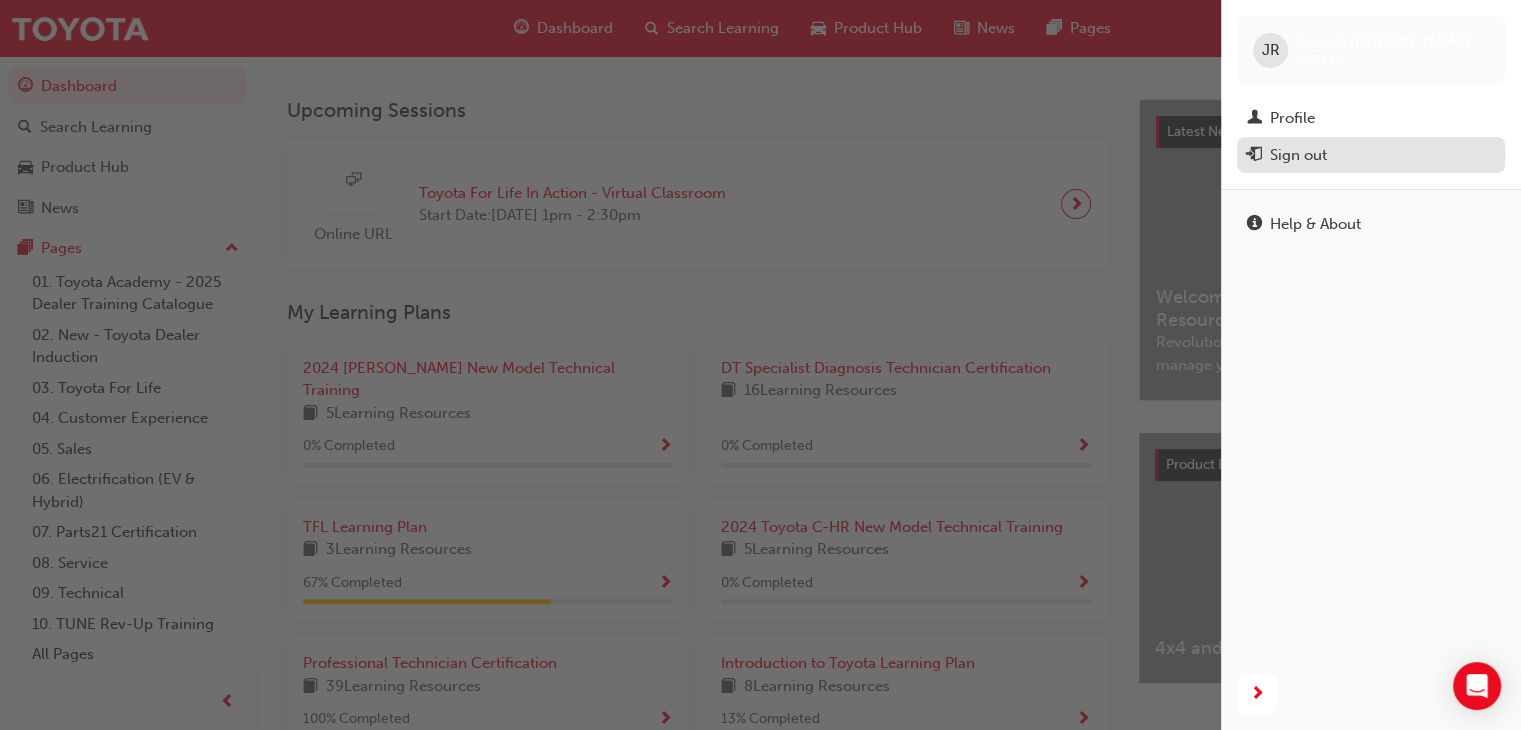 click on "Sign out" at bounding box center (1371, 155) 